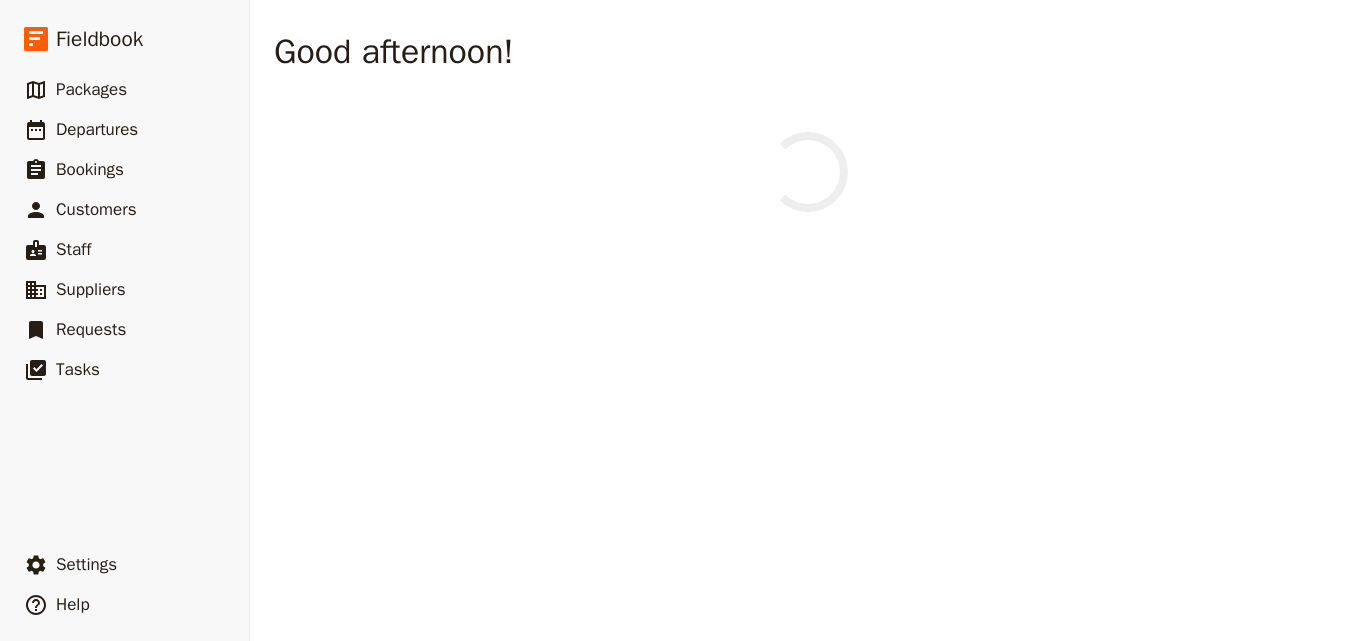 scroll, scrollTop: 0, scrollLeft: 0, axis: both 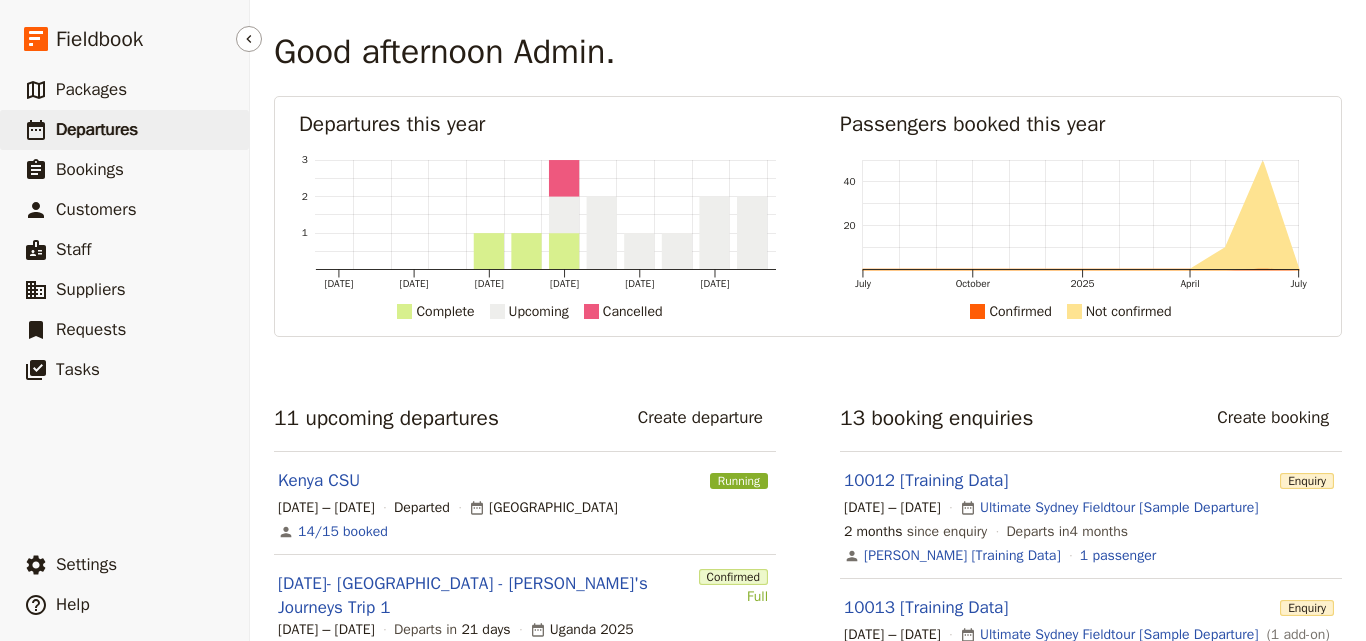 click on "Departures" at bounding box center [97, 129] 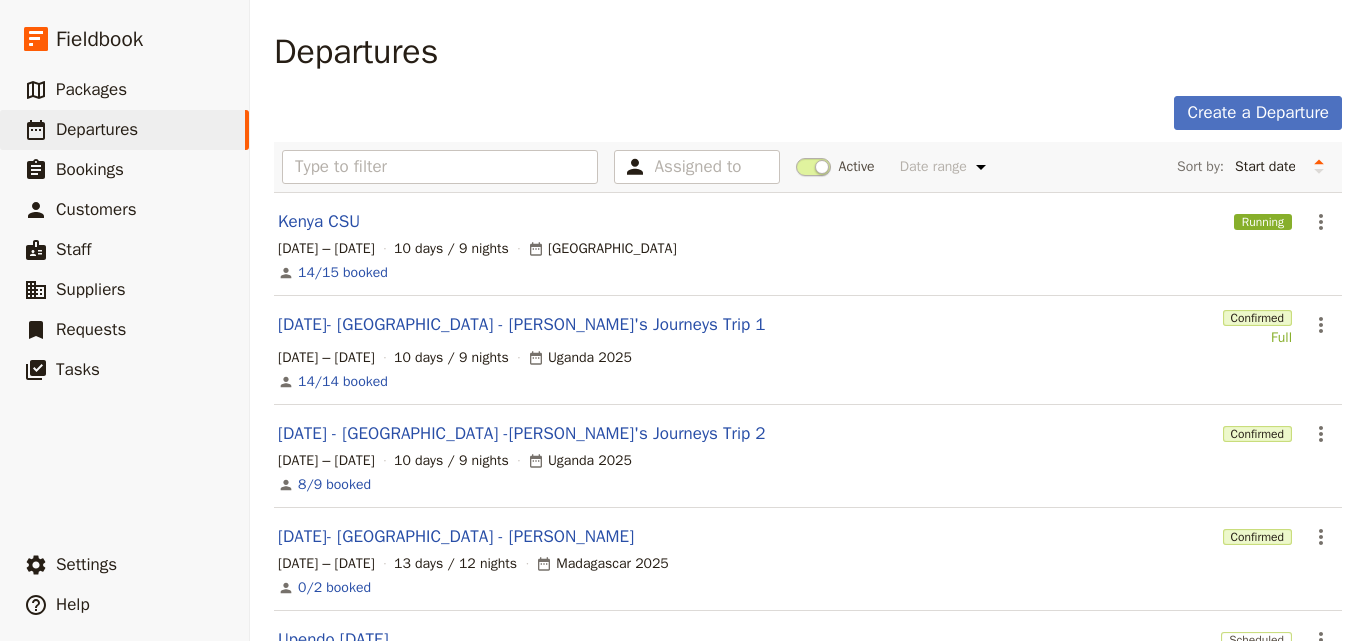 scroll, scrollTop: 200, scrollLeft: 0, axis: vertical 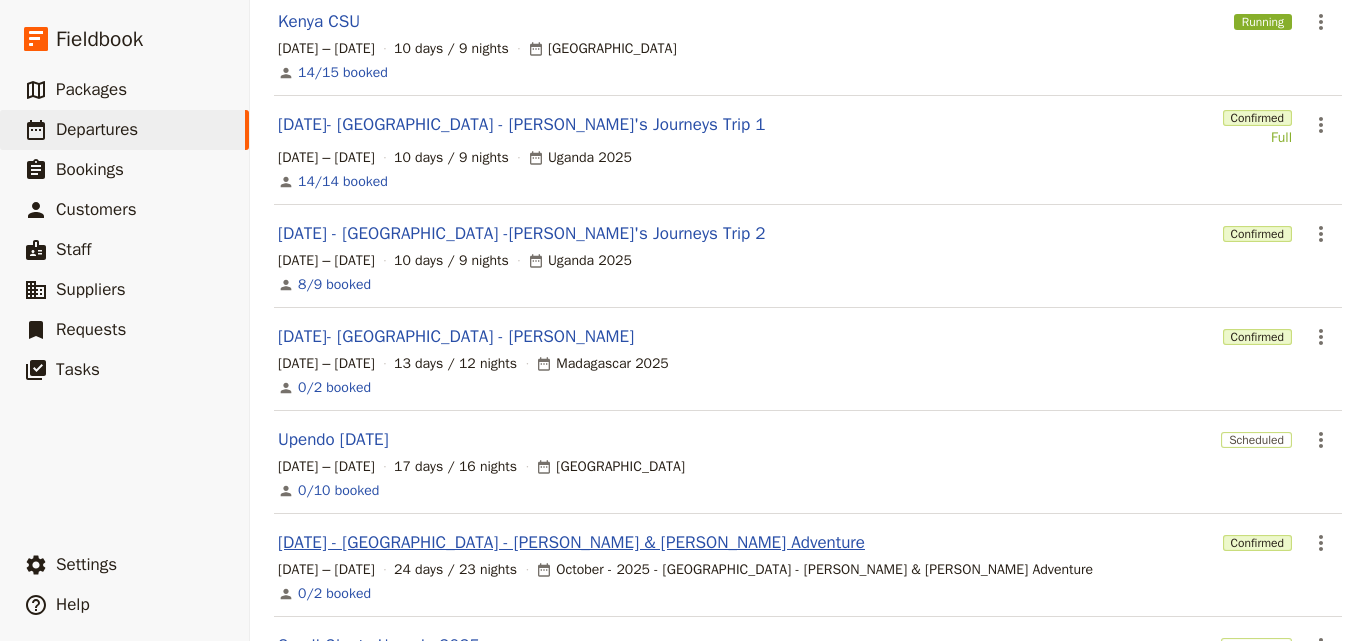 click on "[DATE] - [GEOGRAPHIC_DATA] - [PERSON_NAME] & [PERSON_NAME] Adventure" at bounding box center (571, 543) 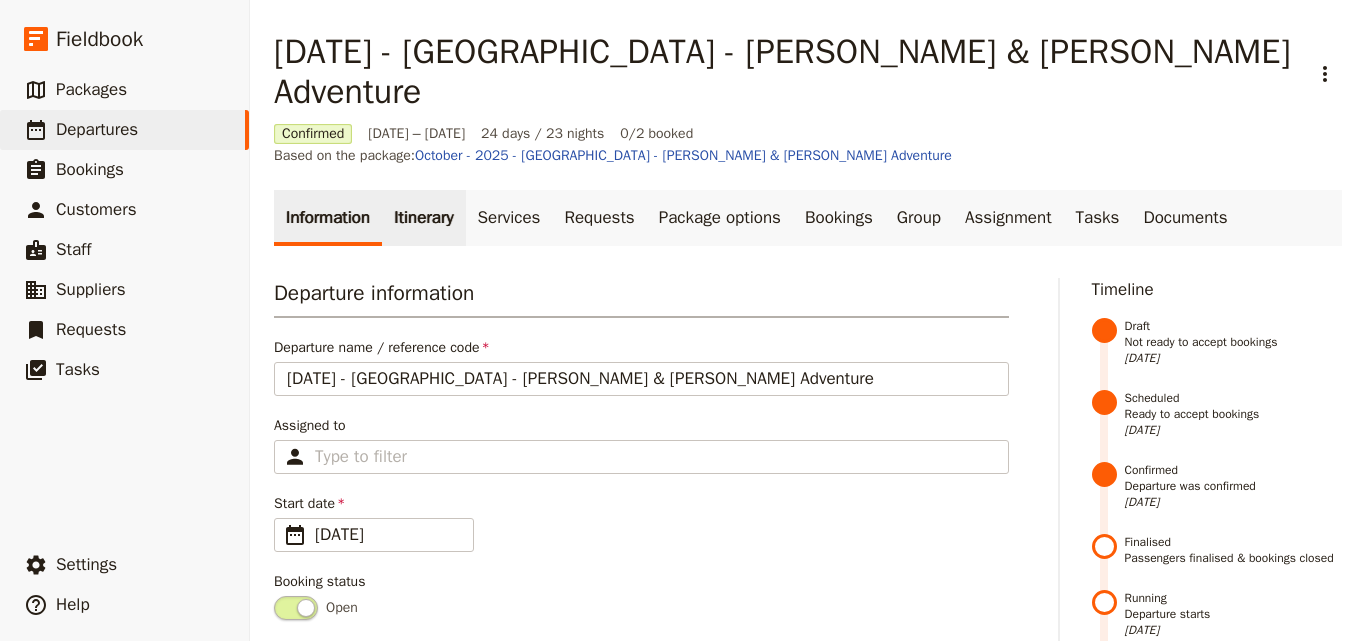 click on "Itinerary" at bounding box center [423, 218] 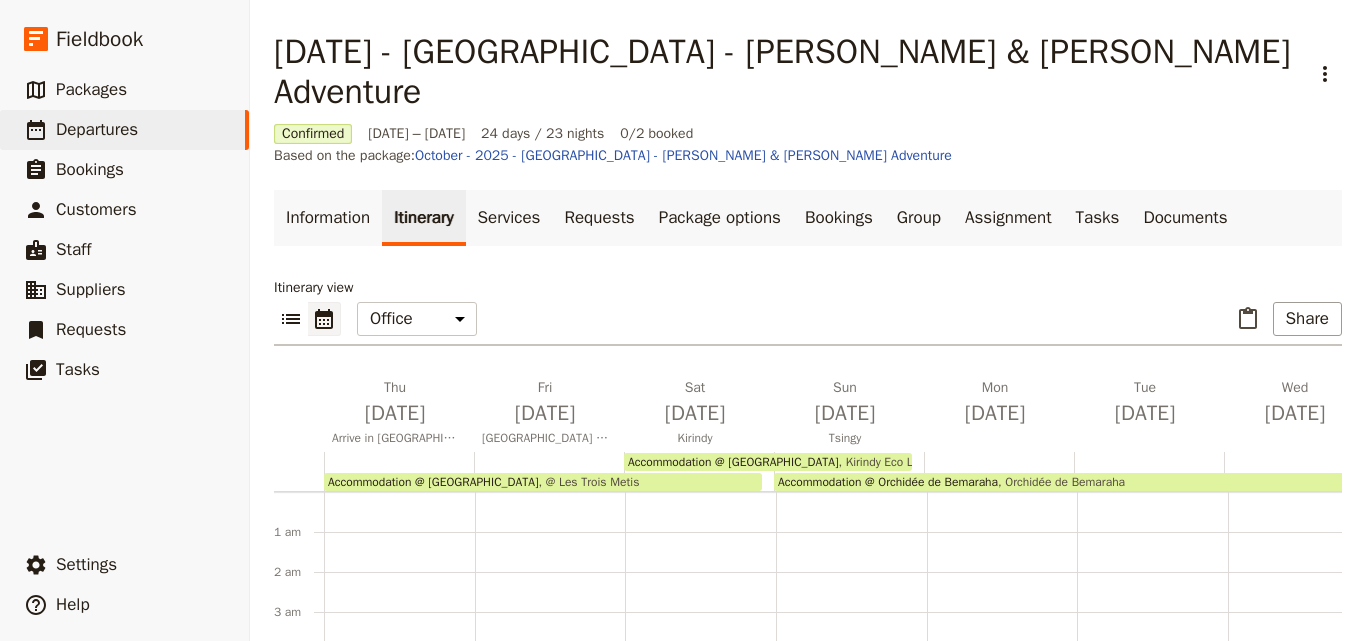 scroll, scrollTop: 220, scrollLeft: 0, axis: vertical 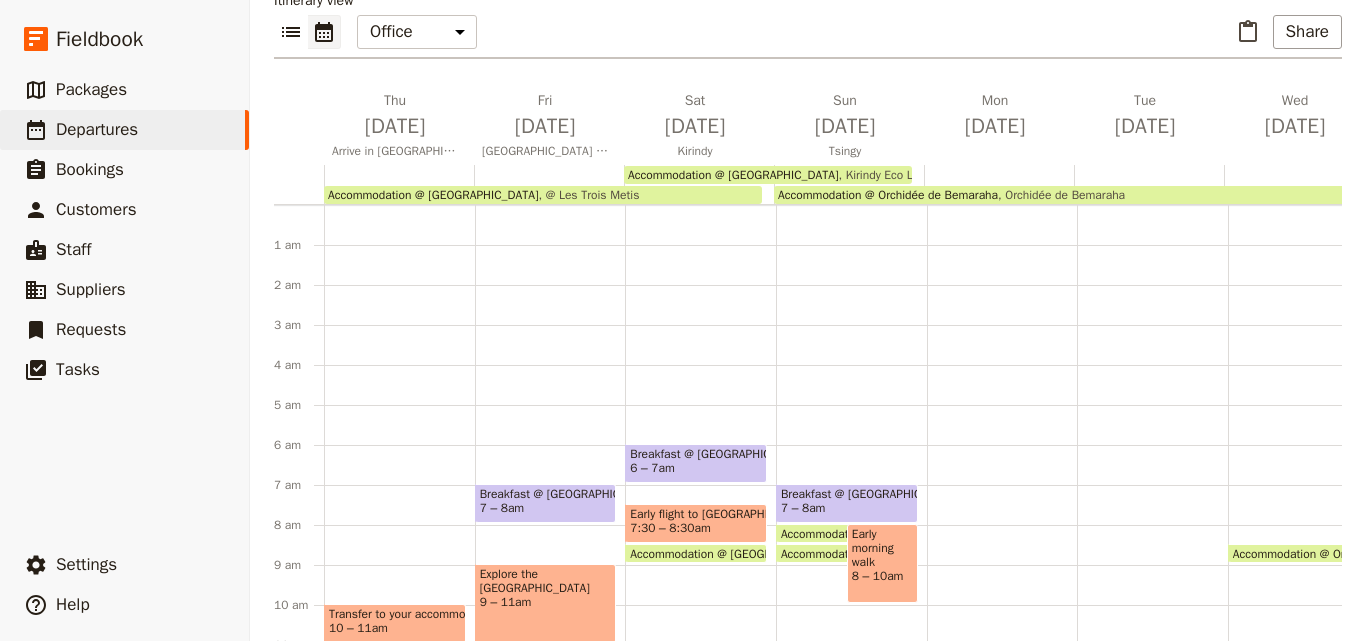 click on "[DATE] - [GEOGRAPHIC_DATA] - [PERSON_NAME] & [PERSON_NAME] Adventure ​ Confirmed [DATE] – [DATE] 24 days   /   23 nights 0/2 booked Based on the package:  October - 2025 - [GEOGRAPHIC_DATA] - [PERSON_NAME] & [PERSON_NAME] Adventure Information Itinerary Services Requests Package options Bookings Group Assignment Tasks Documents Itinerary view ​ ​ Office Guide Passenger Sales ​ Share [DATE]  Arrive in [GEOGRAPHIC_DATA] [DATE]  [GEOGRAPHIC_DATA] & City Tour [DATE] Kirindy [DATE] Tsingy [DATE] [DATE] [DATE] [DATE] [DATE] [DATE] [DATE] [DATE] [DATE] [DATE] [DATE] [DATE] [DATE] [DATE] [DATE] [DATE] [DATE] [DATE] [DATE] [DATE] Accommodation @ [GEOGRAPHIC_DATA]  @ [GEOGRAPHIC_DATA] Accommodation @  Orchidée de Bemaraha Orchidée de Bemaraha Accommodation @ [GEOGRAPHIC_DATA] 1 am 2 am 3 am 4 am 5 am 6 am 7 am 8 am 9 am 10 am 11 am 12 pm 1 pm 2 pm 3 pm 4 pm 5 pm 6 pm 7 pm 8 pm 9 pm 10 pm 11 pm 10 – 11am" at bounding box center [808, 208] 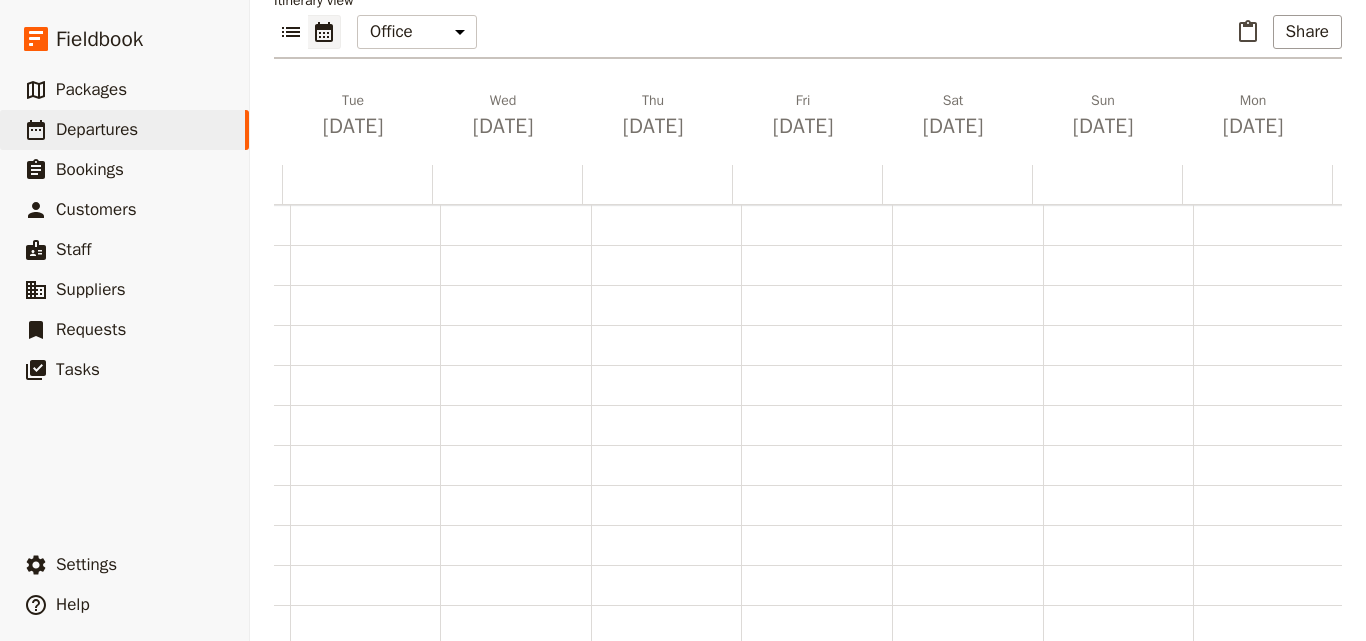 scroll, scrollTop: 0, scrollLeft: 2622, axis: horizontal 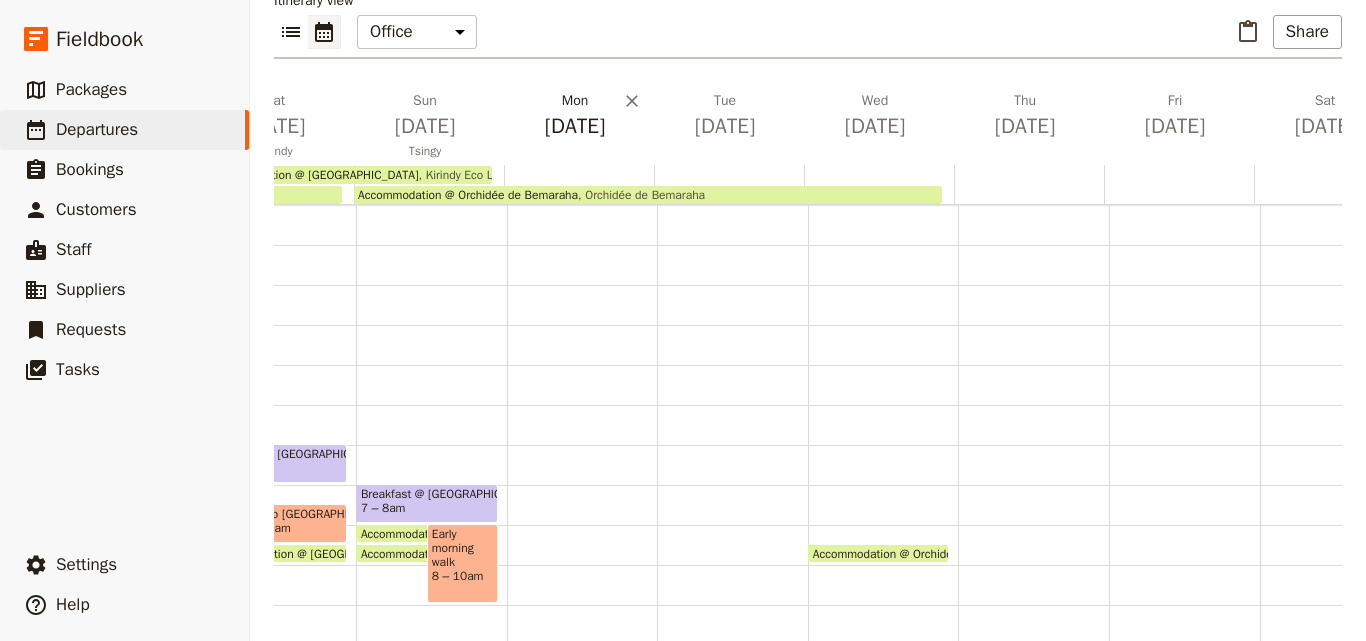 click on "[DATE]" at bounding box center [575, 126] 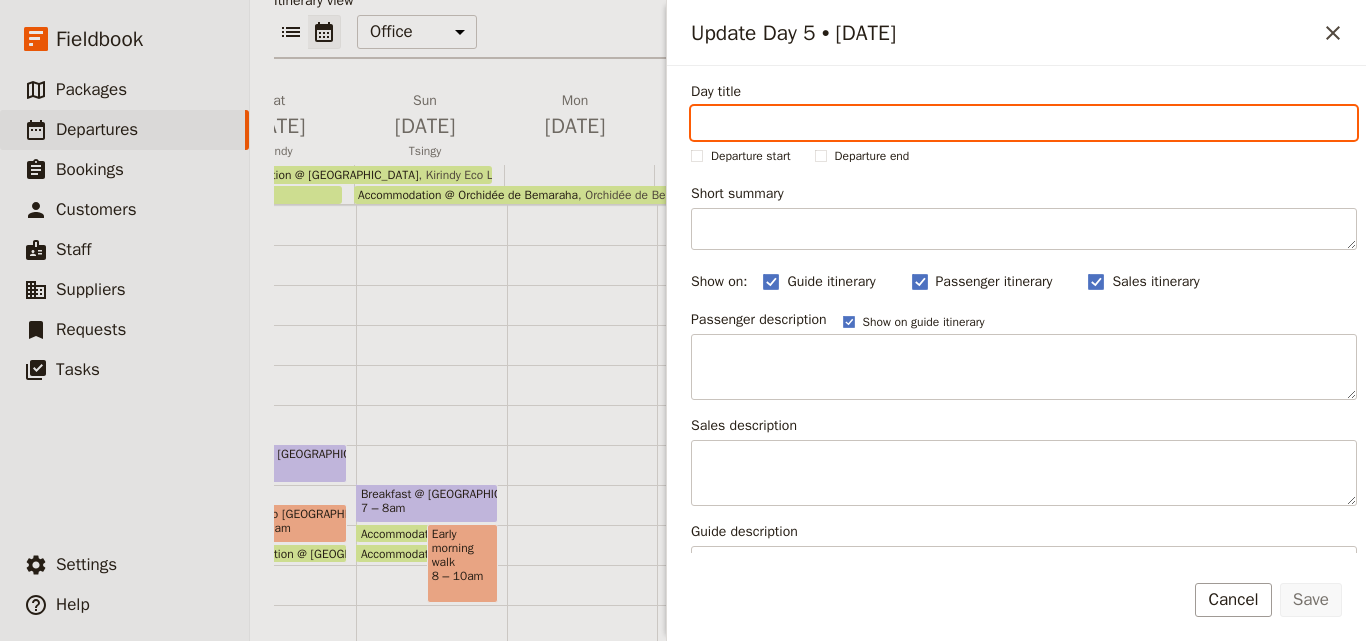 paste on "Greater Tsingy" 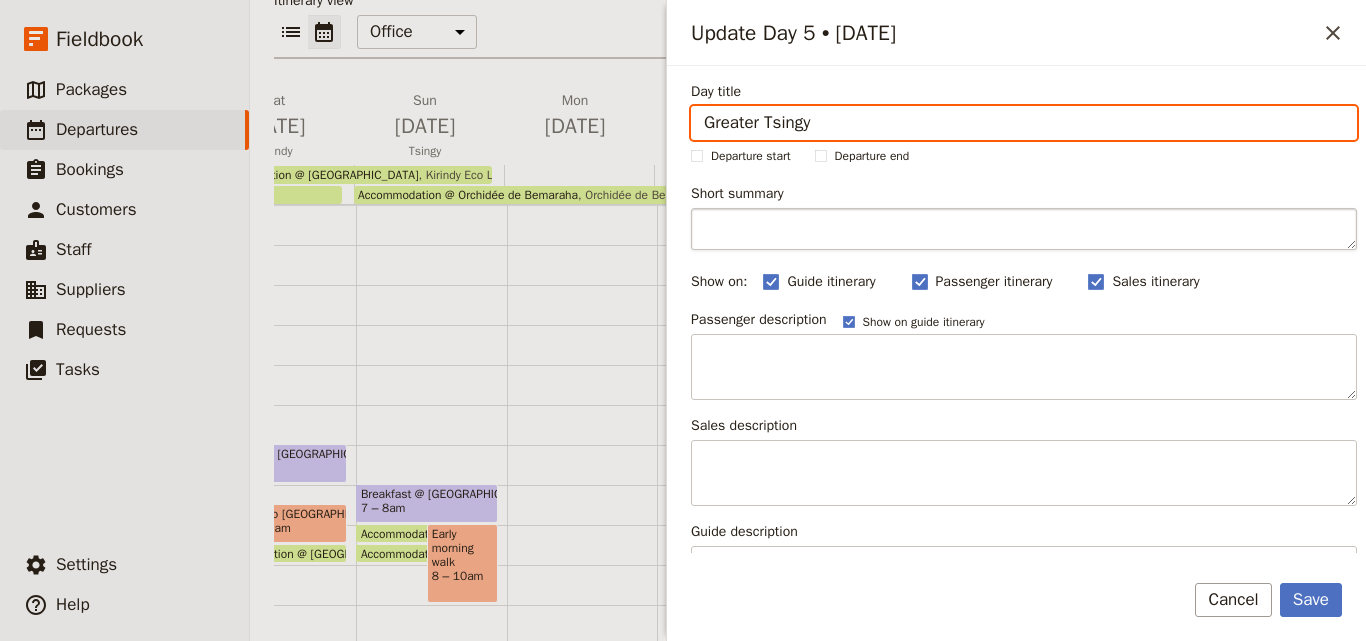 type on "Greater Tsingy" 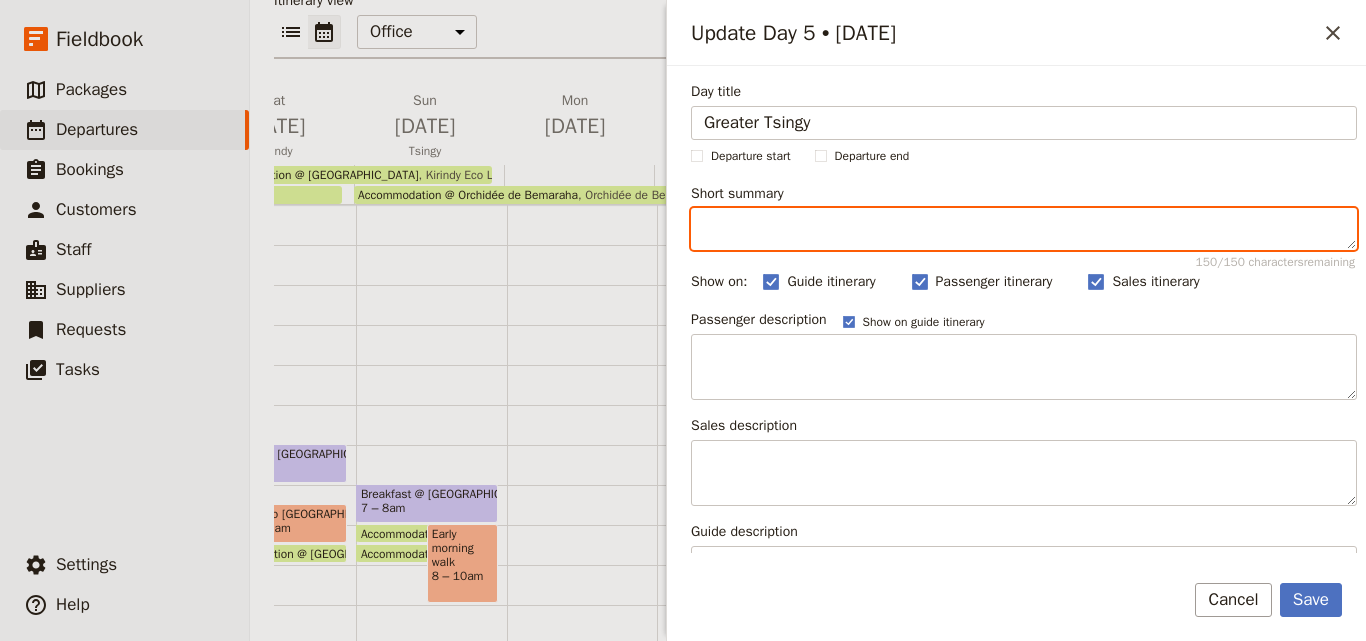 click on "Short summary 150 / 150   characters  remaining" at bounding box center [1024, 229] 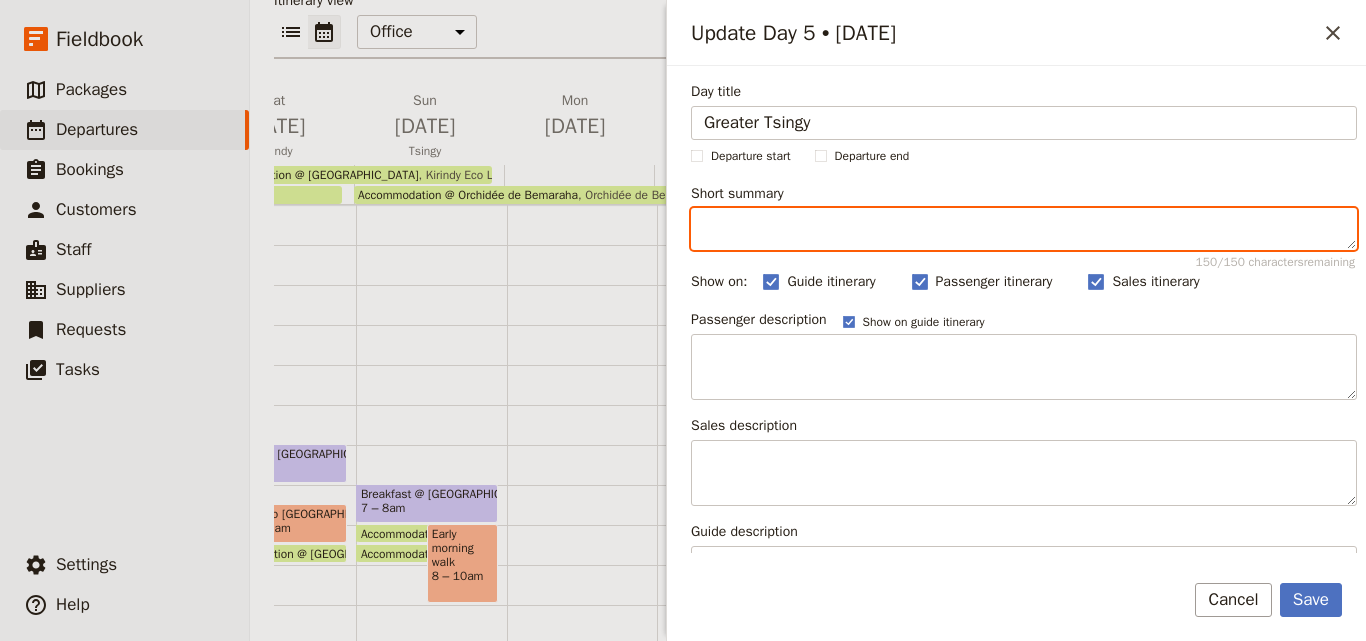 paste on "Early trip to [GEOGRAPHIC_DATA]: walk suspension bridges, spot rare birds and leaping lemurs, and marvel at [GEOGRAPHIC_DATA]’s stunning limestone scenery." 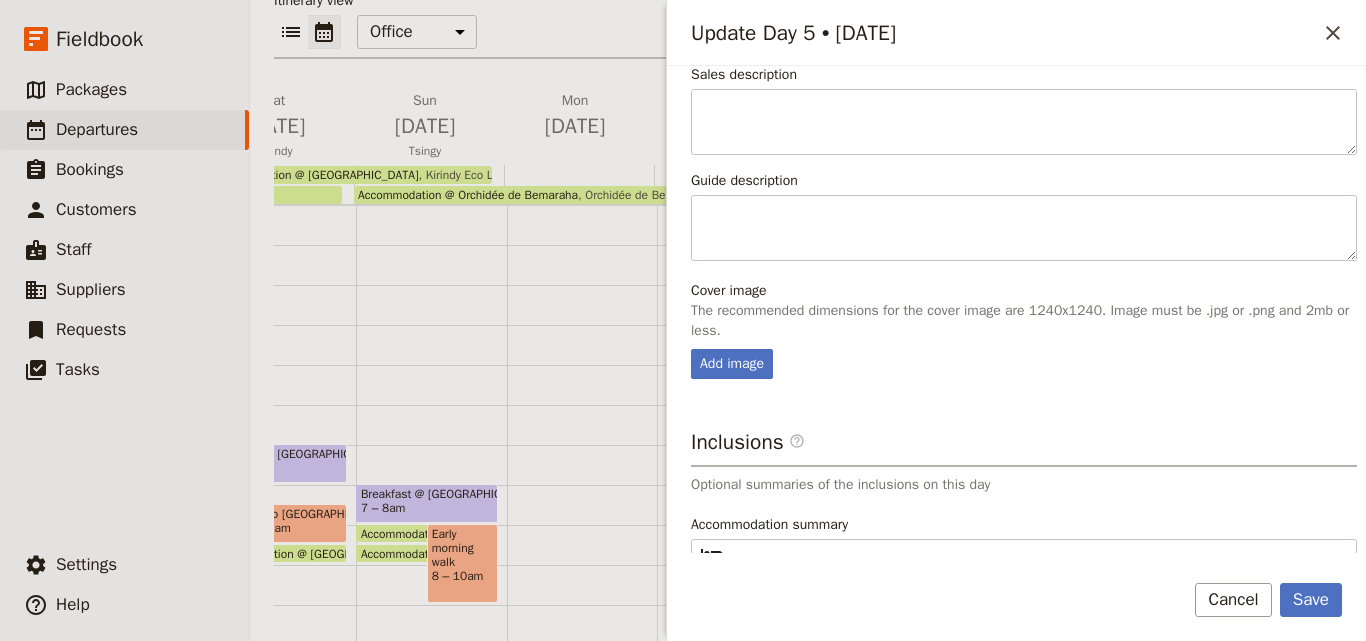 scroll, scrollTop: 499, scrollLeft: 0, axis: vertical 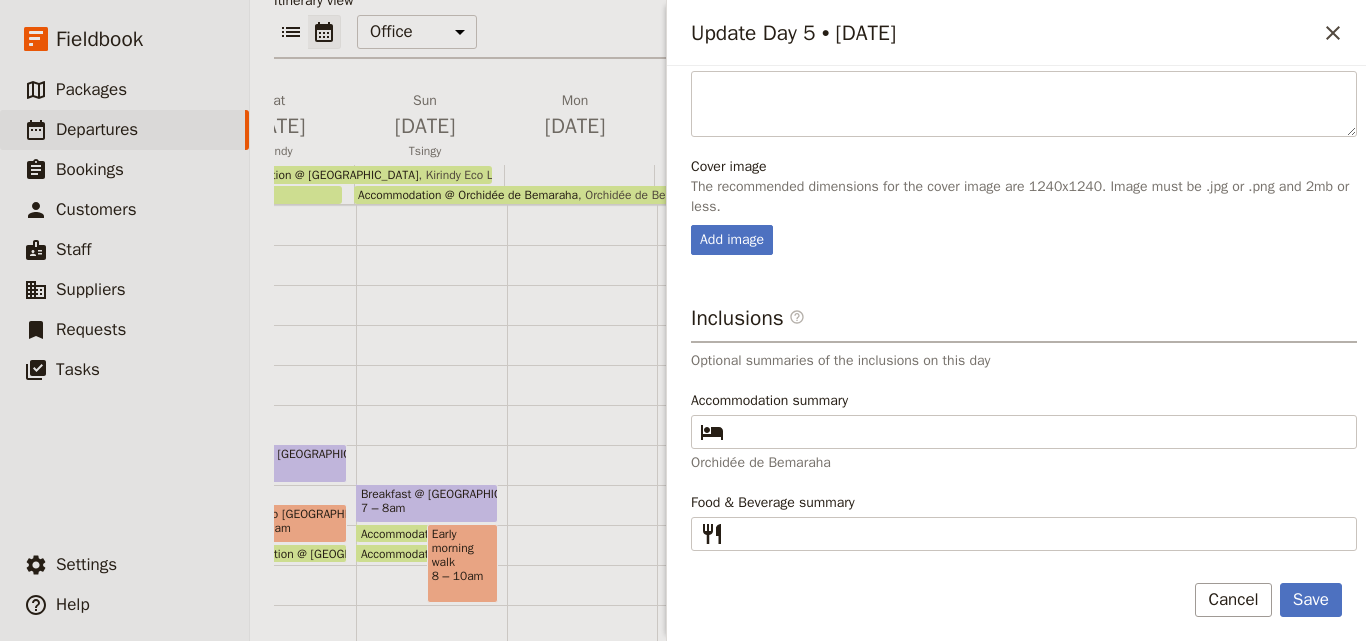 type on "Early trip to [GEOGRAPHIC_DATA]: walk suspension bridges, spot rare birds and leaping lemurs, and marvel at [GEOGRAPHIC_DATA]’s stunning limestone scenery." 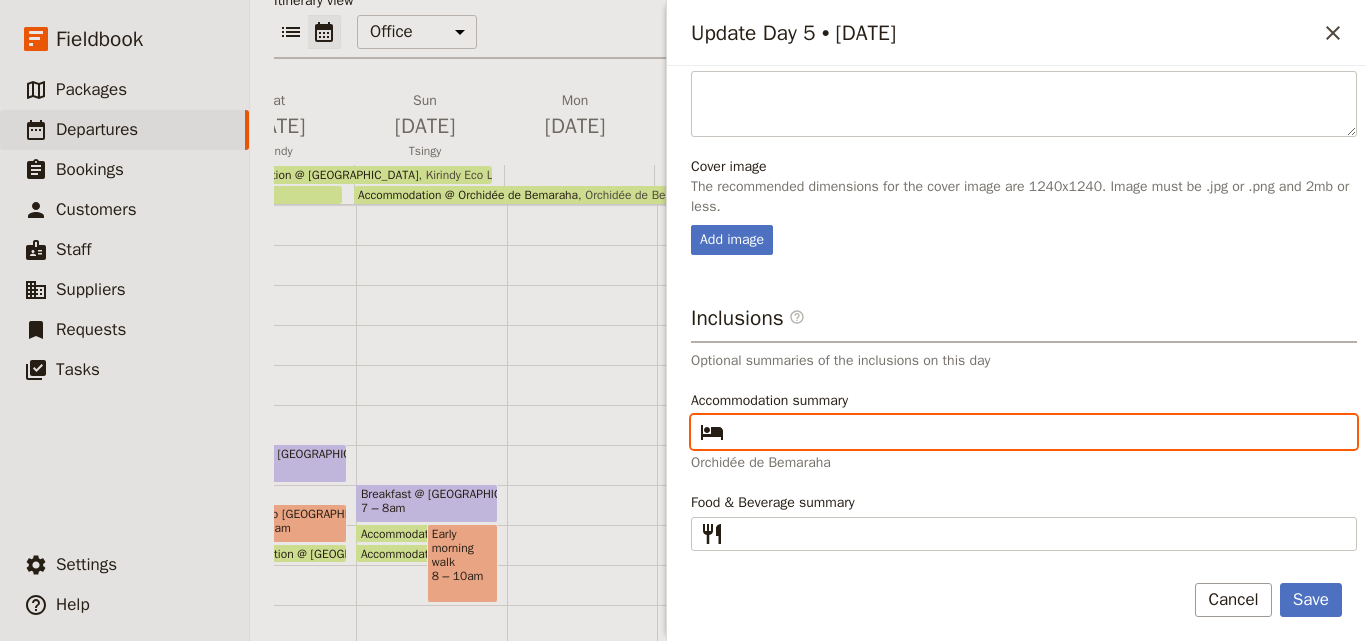 paste on "Orchidée de Bemaraha" 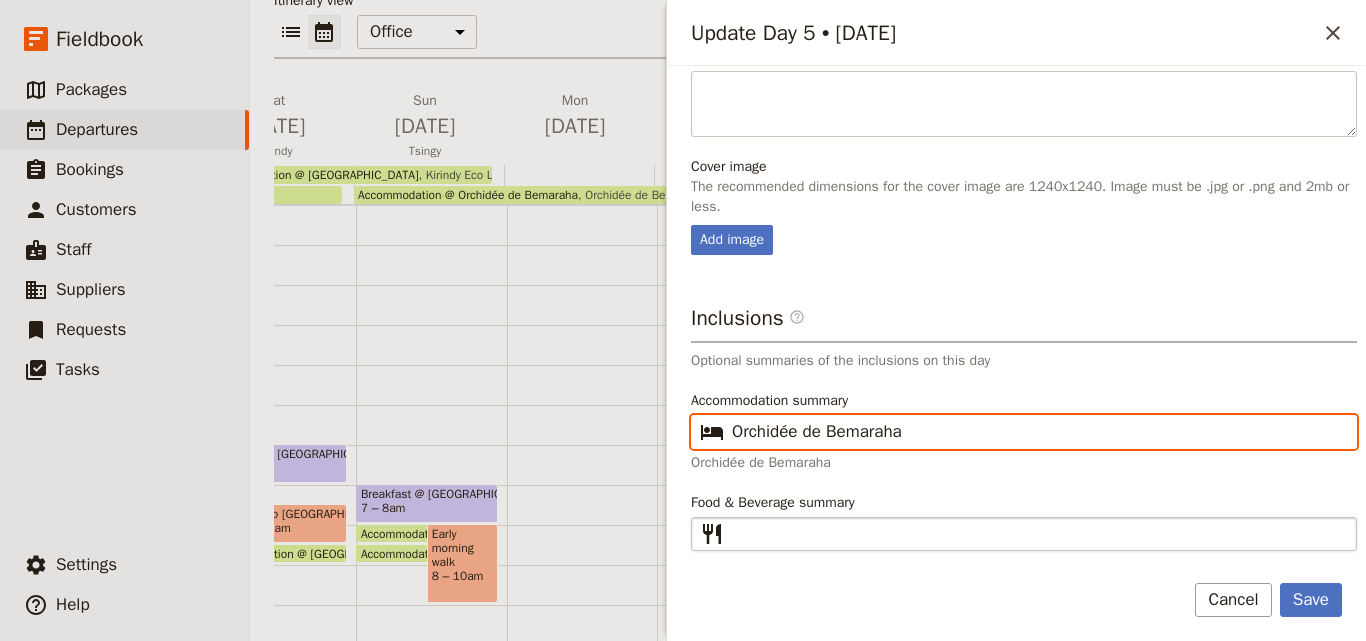 type on "Orchidée de Bemaraha" 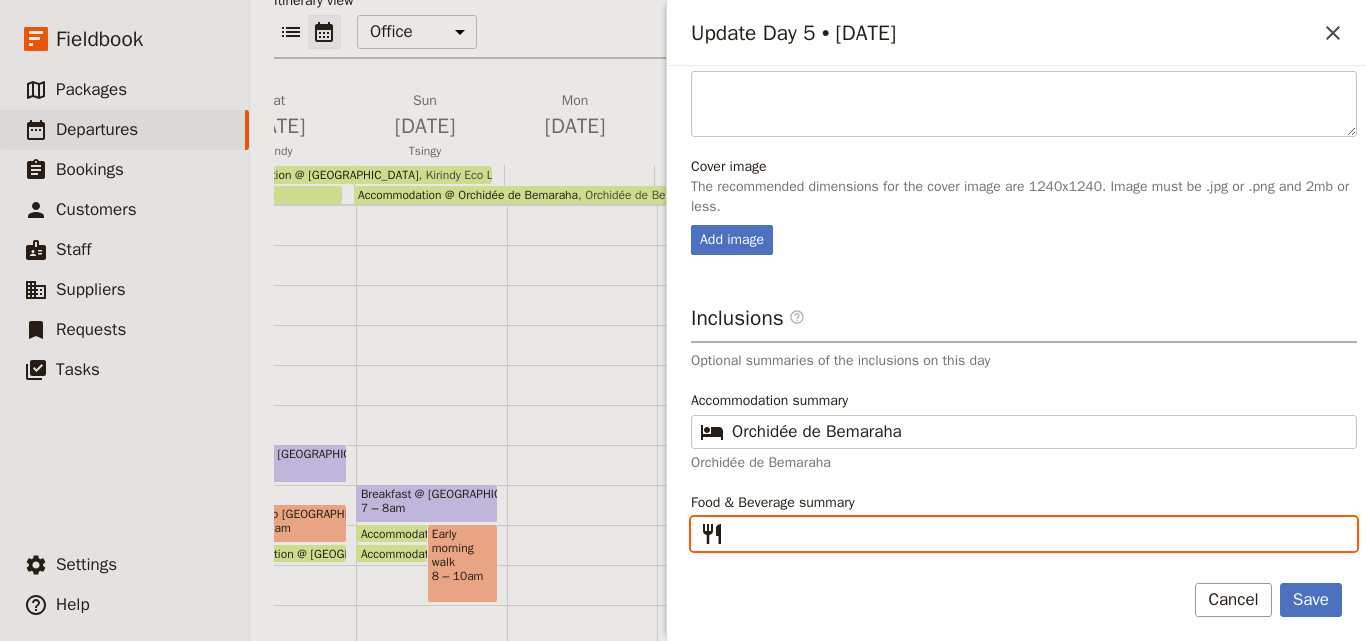 click on "Food & Beverage summary ​" at bounding box center (1038, 534) 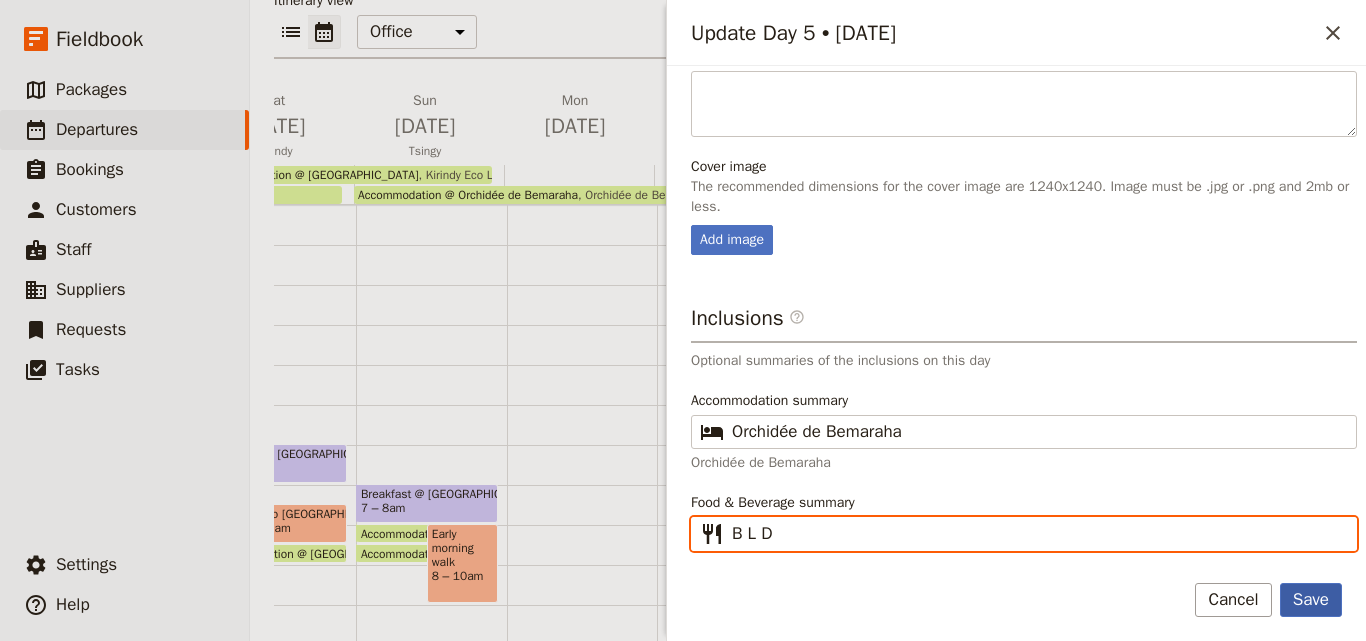 type on "B L D" 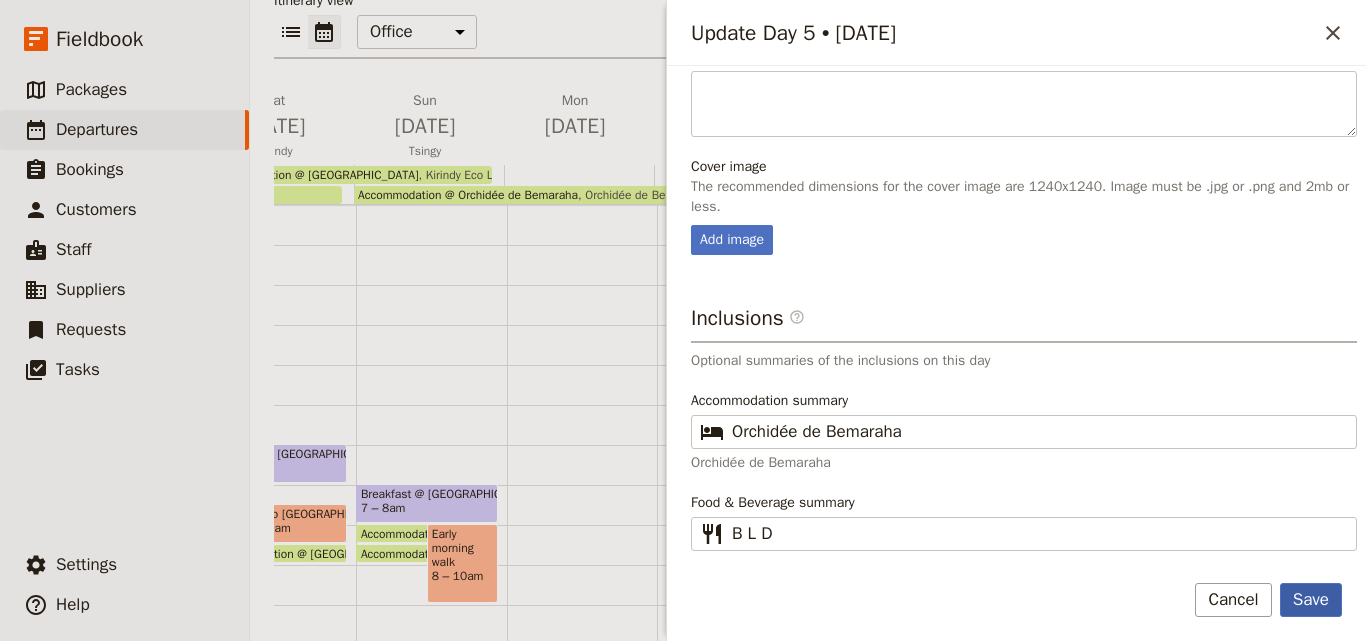 click on "Save" at bounding box center (1311, 600) 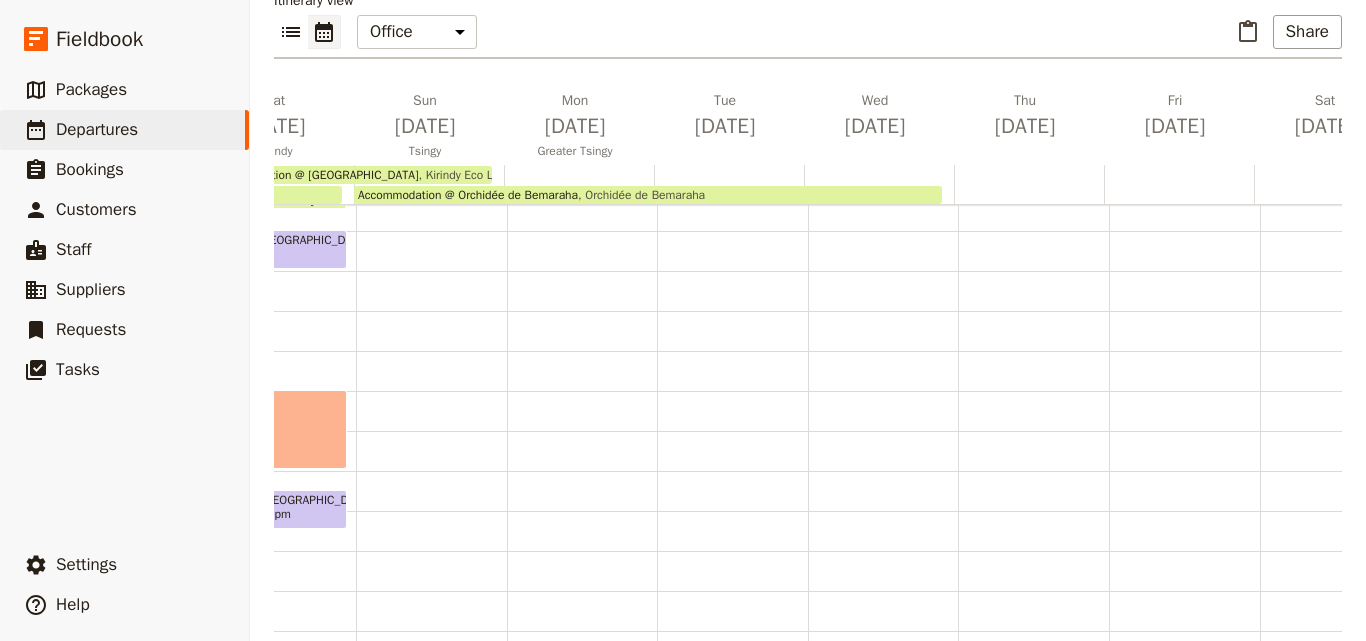 scroll, scrollTop: 109, scrollLeft: 0, axis: vertical 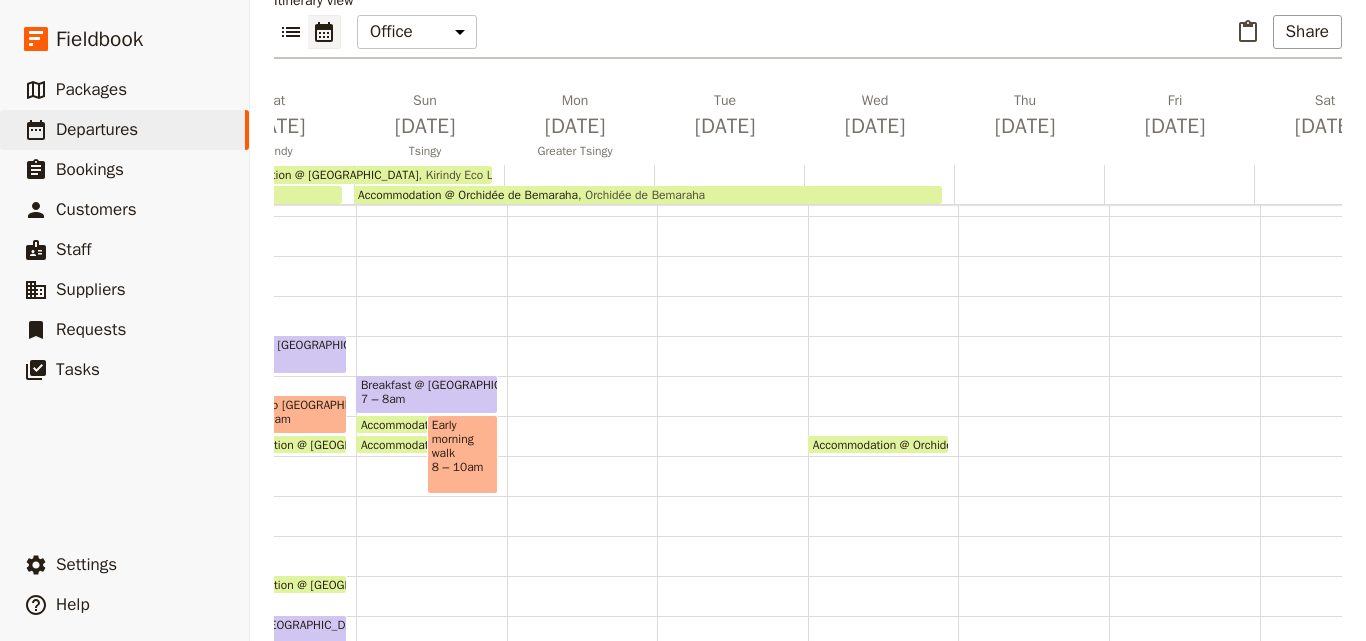click on "7 – 8am" at bounding box center (383, 399) 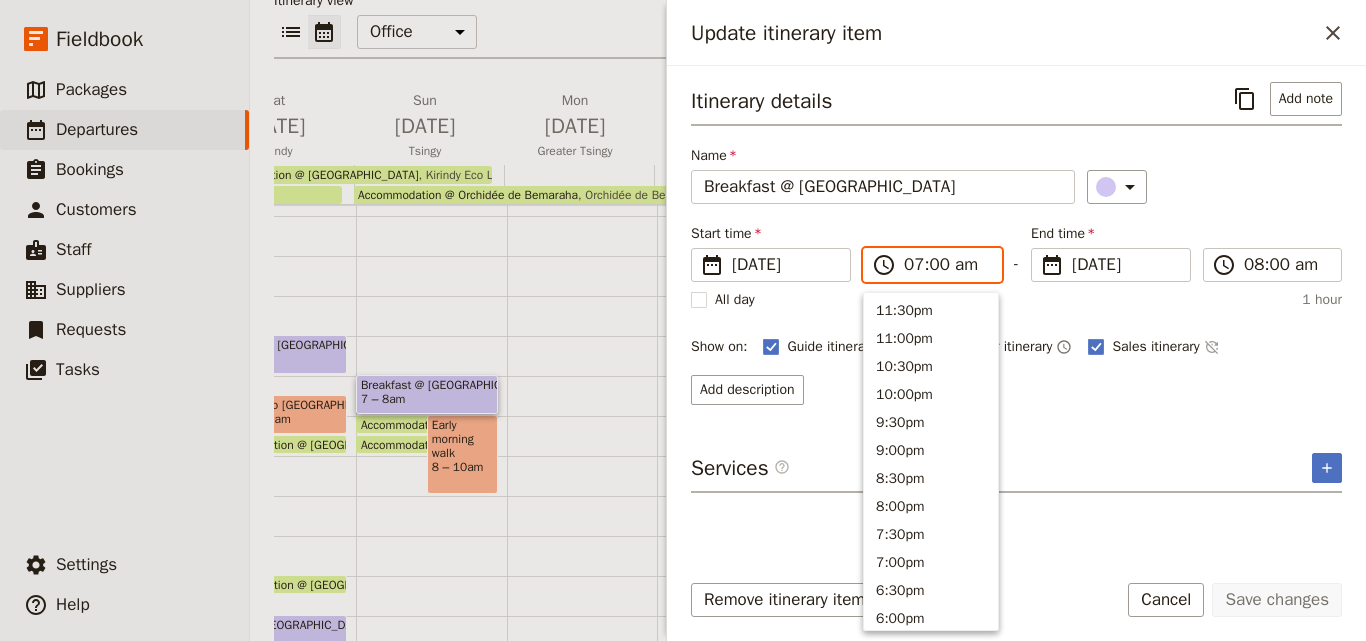 click on "07:00 am" at bounding box center (946, 265) 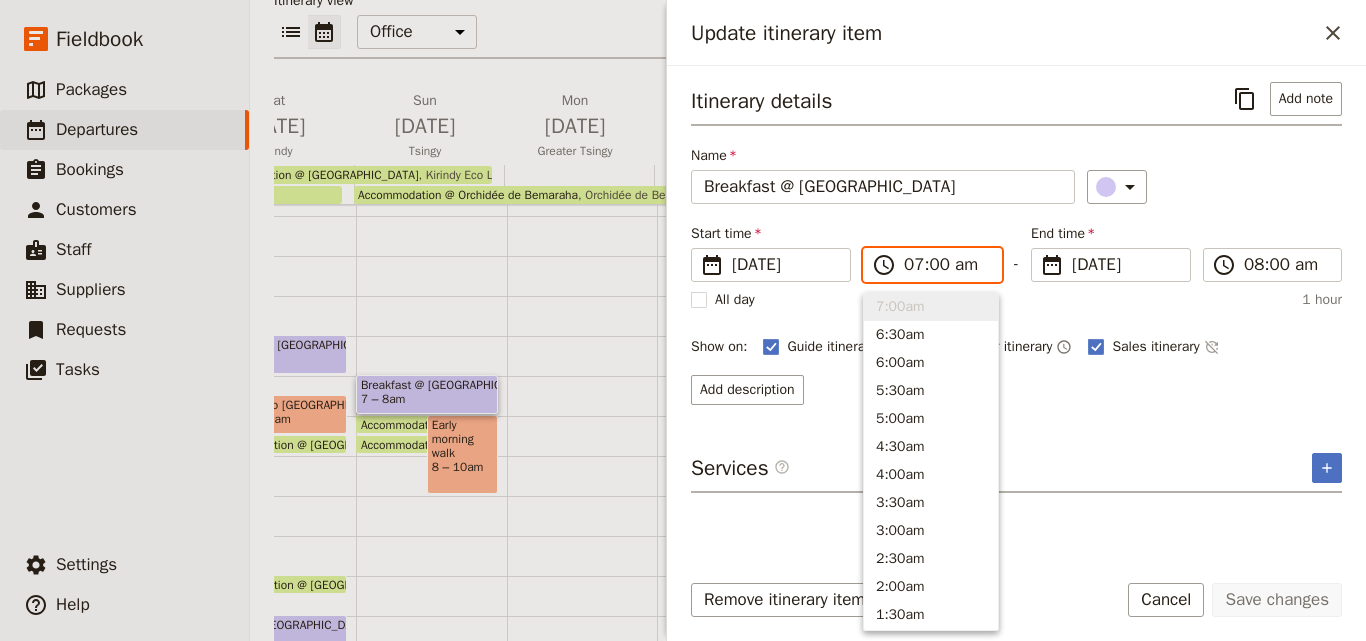 type on "06:00 am" 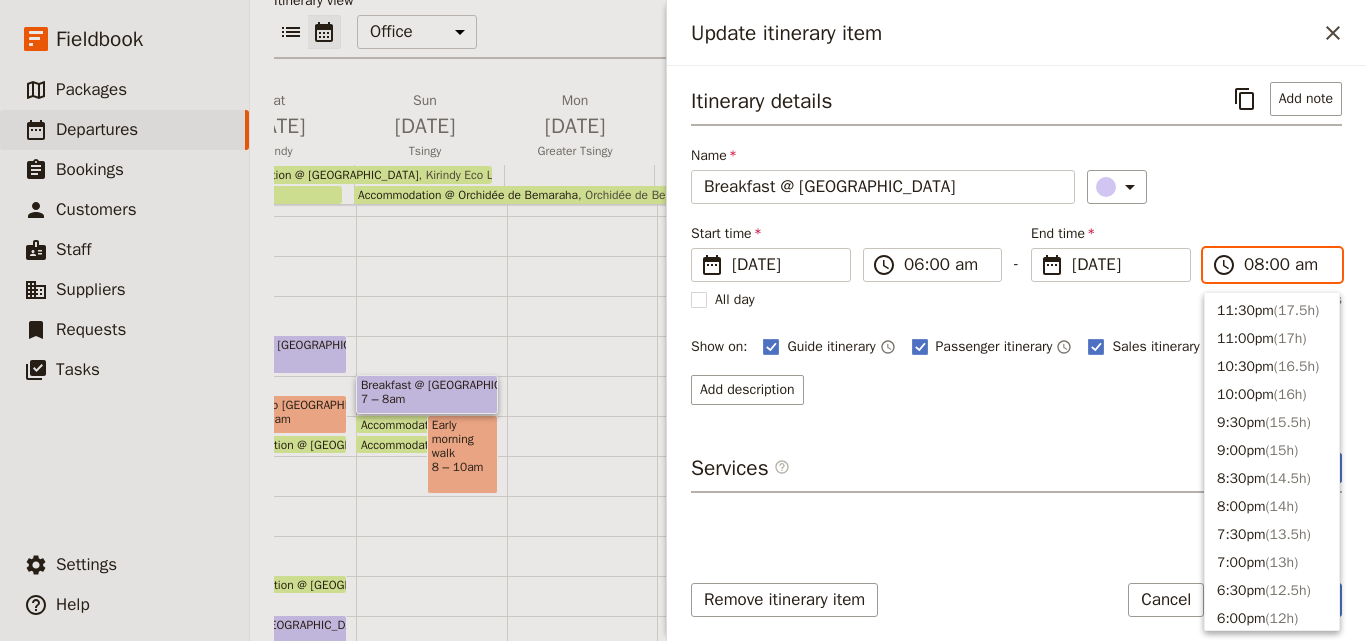 click on "08:00 am" at bounding box center (1286, 265) 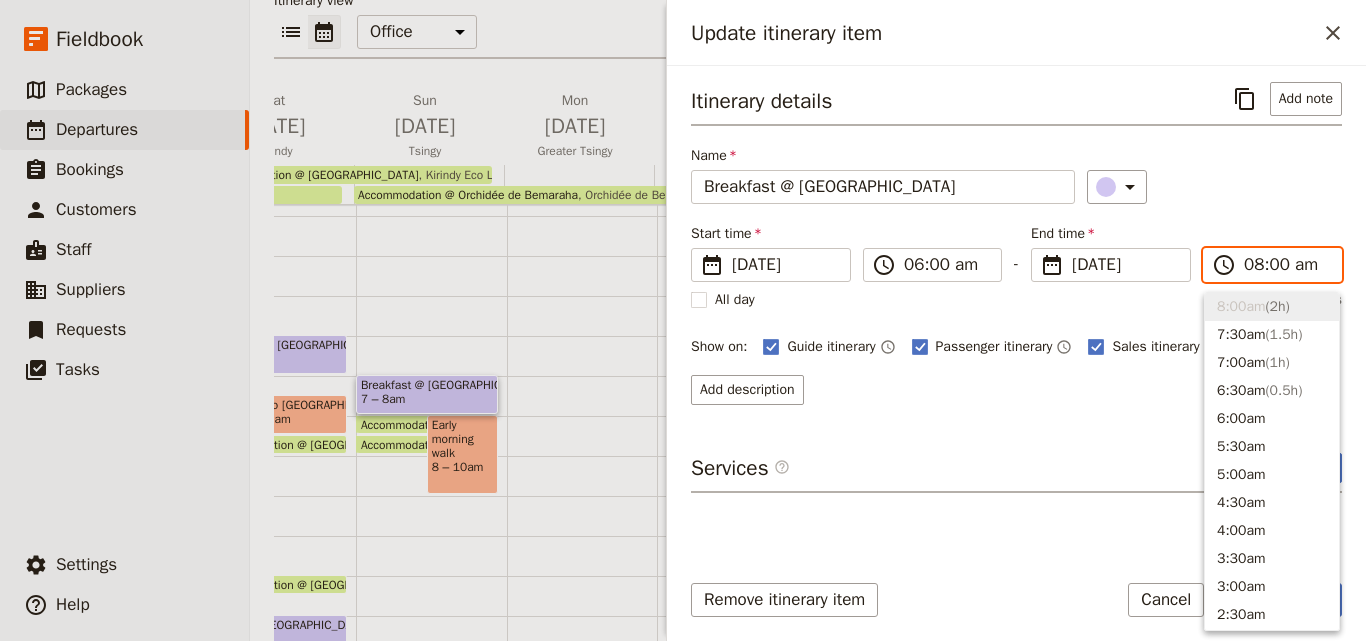type on "07:00 am" 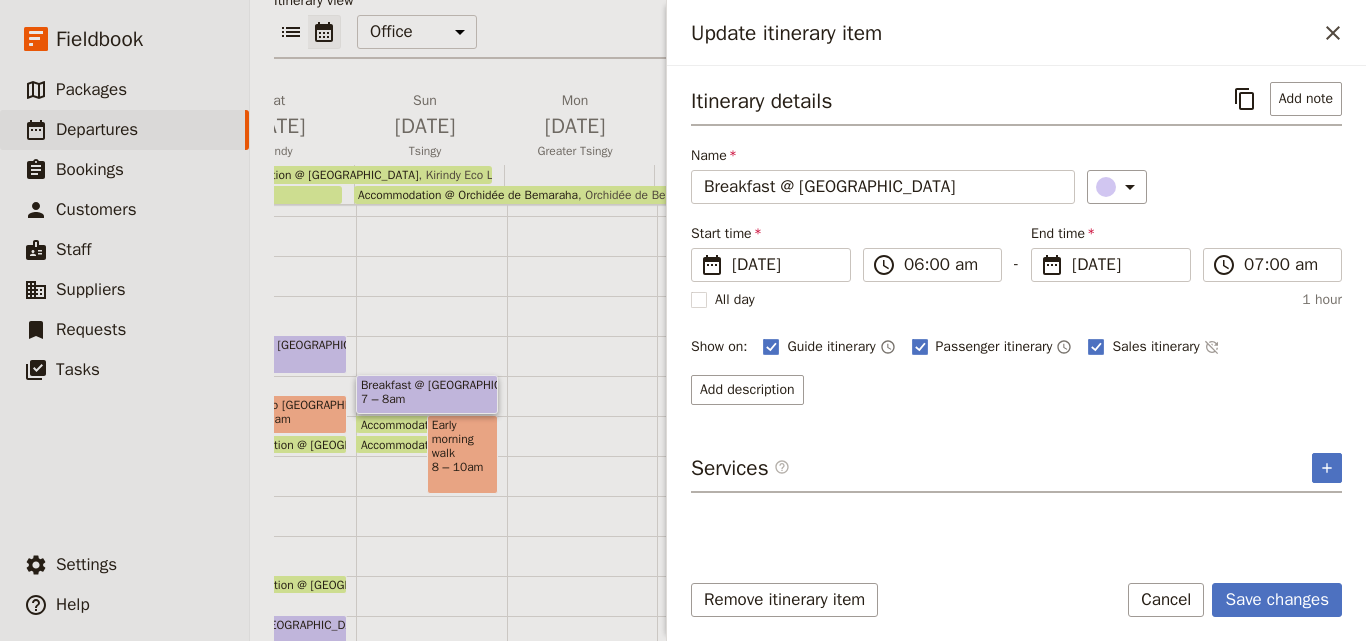 click on "Itinerary details ​ Add note Name Breakfast @ Kirindy Eco Lodge ​ Start time ​ [DATE] [DATE] [DATE] 06:00 ​ 06:00 am - End time ​ [DATE] [DATE] [DATE] 07:00 ​ 07:00 am All day 1 hour Show on: Guide itinerary ​ Passenger itinerary ​ Sales itinerary ​ Add description" at bounding box center [1016, 243] 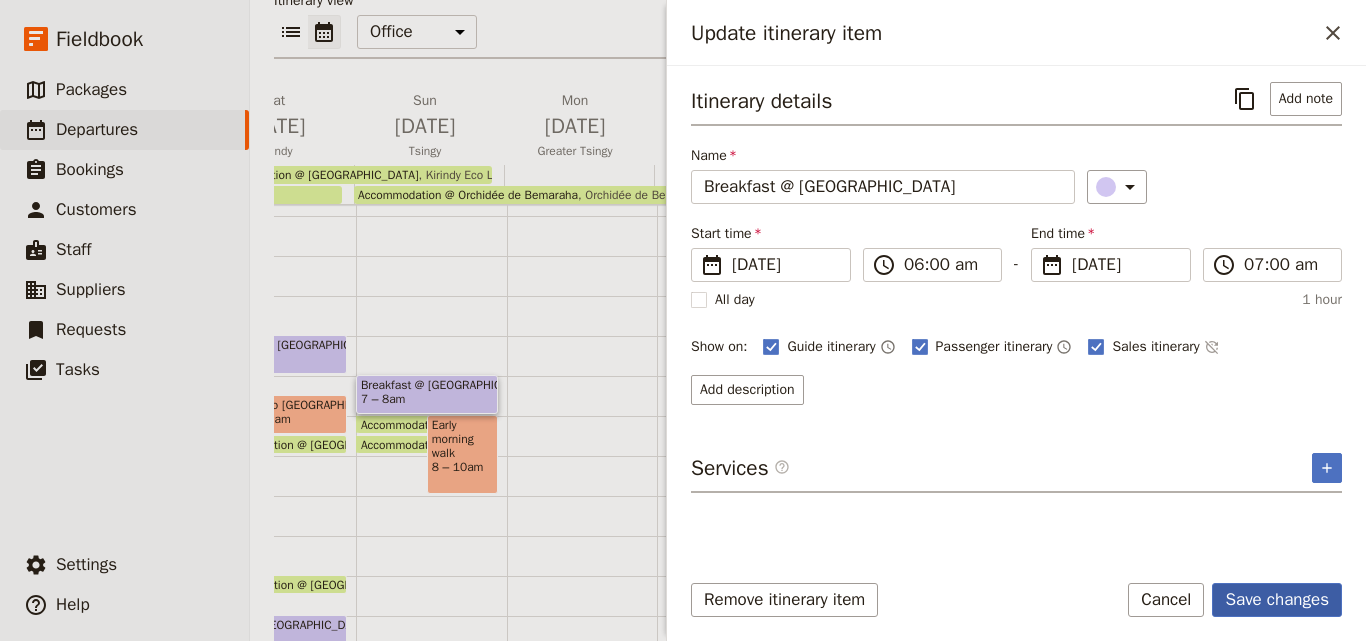 click on "Save changes" at bounding box center (1277, 600) 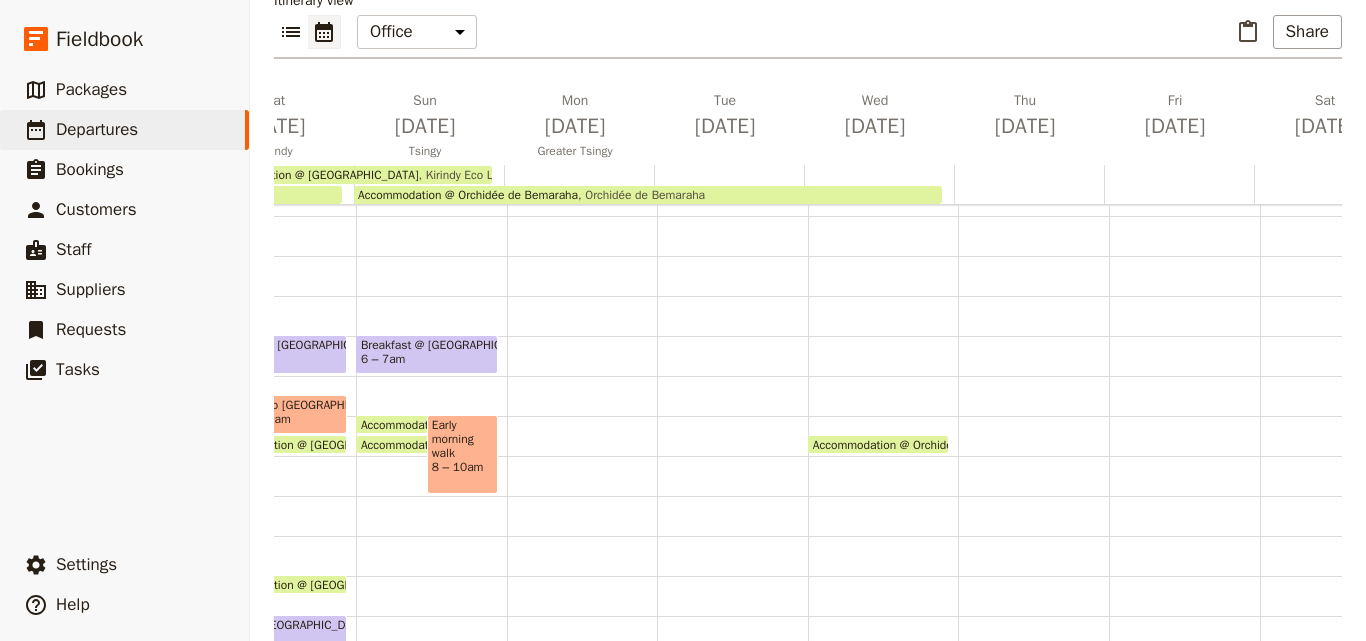 click on "8 – 10am" at bounding box center [462, 467] 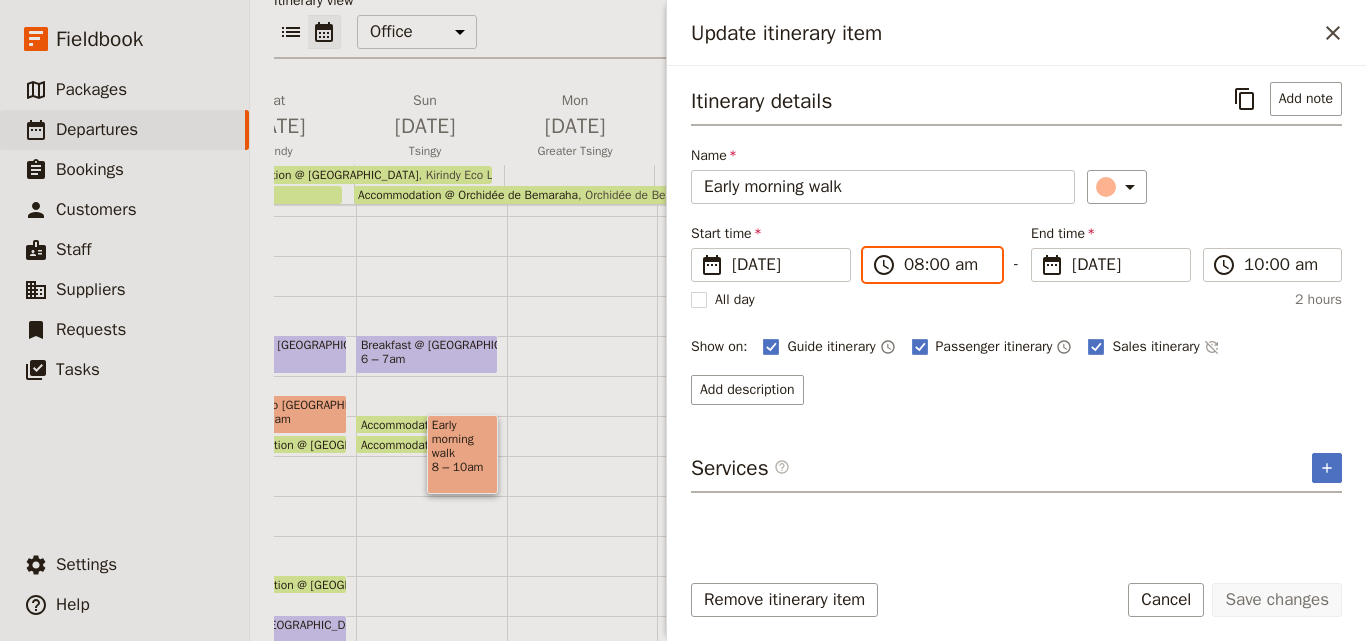 click on "08:00 am" at bounding box center (946, 265) 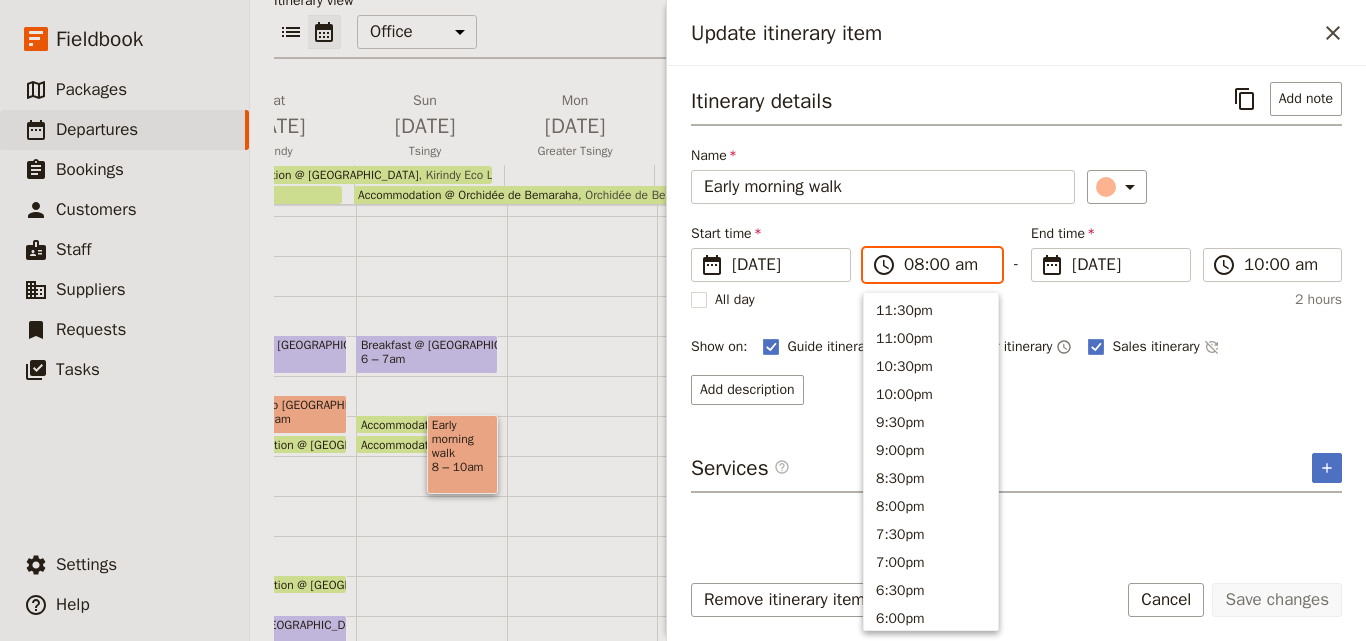 scroll, scrollTop: 872, scrollLeft: 0, axis: vertical 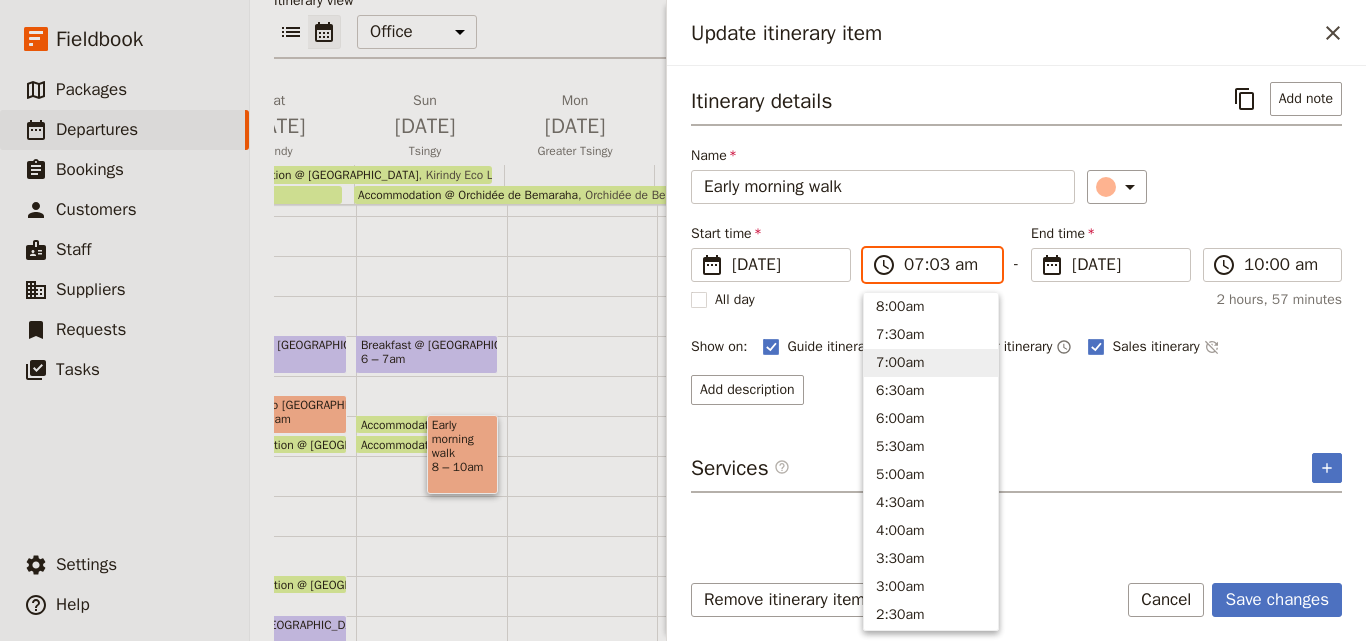 type on "07:30 am" 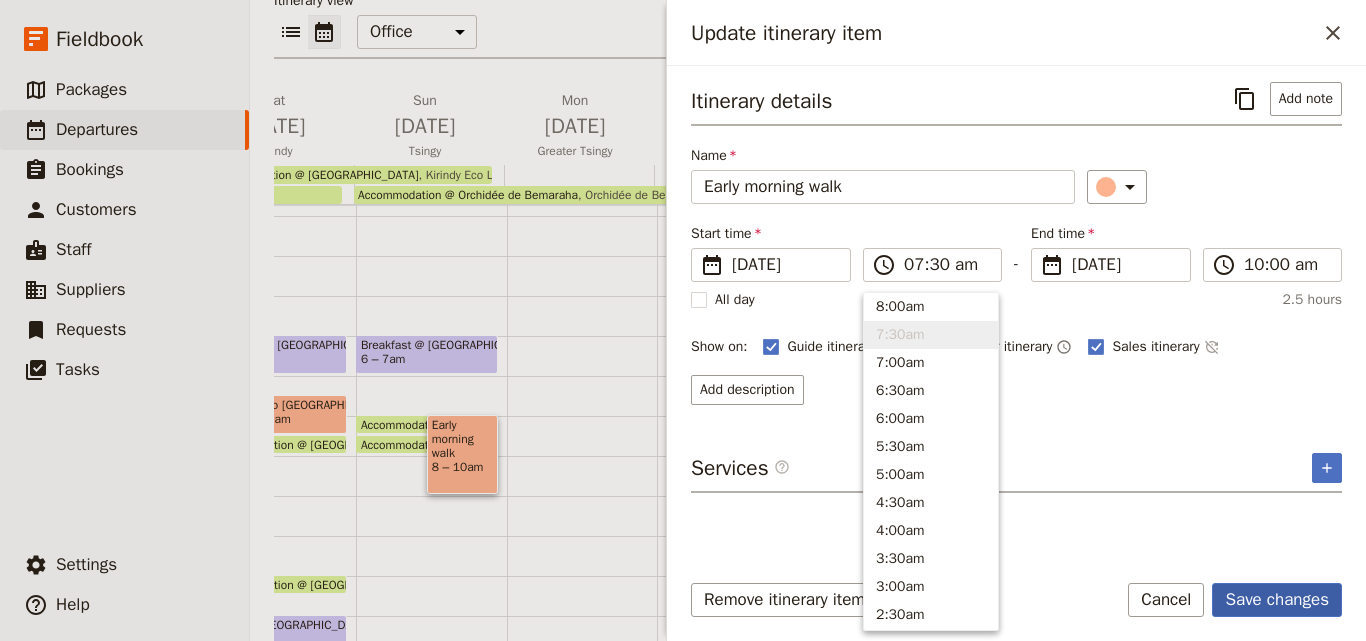 click on "Save changes" at bounding box center [1277, 600] 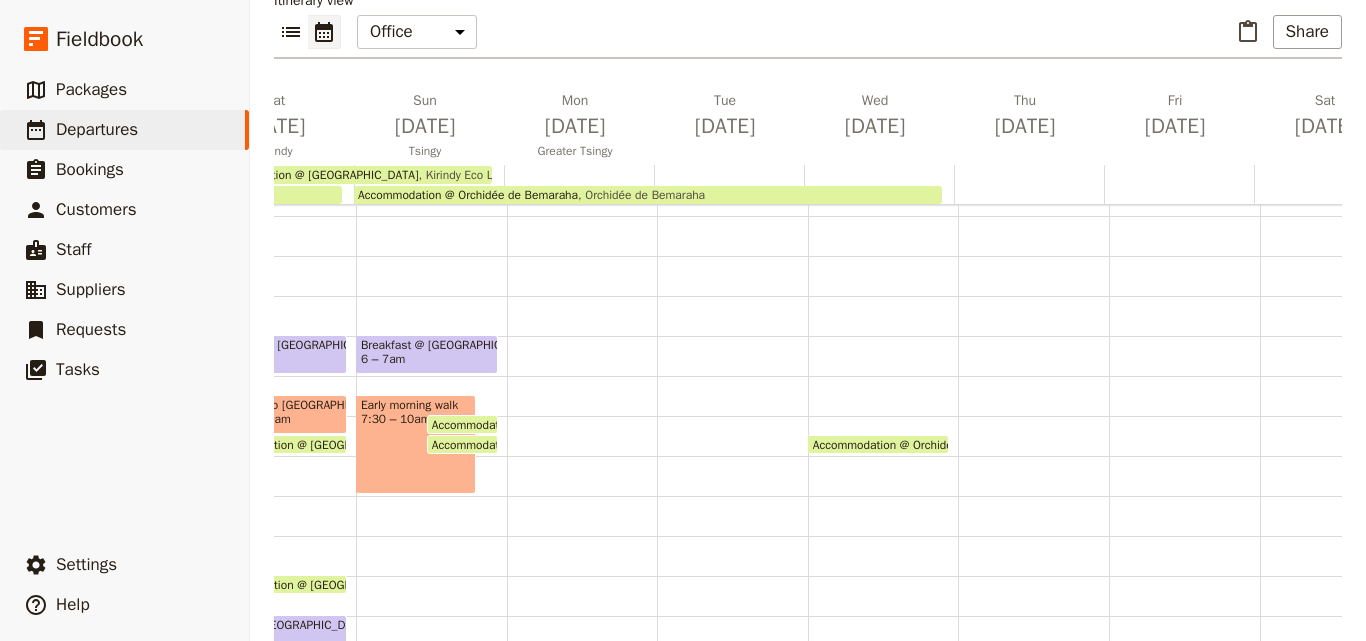 click on "Early morning walk 7:30 – 10am" at bounding box center (416, 444) 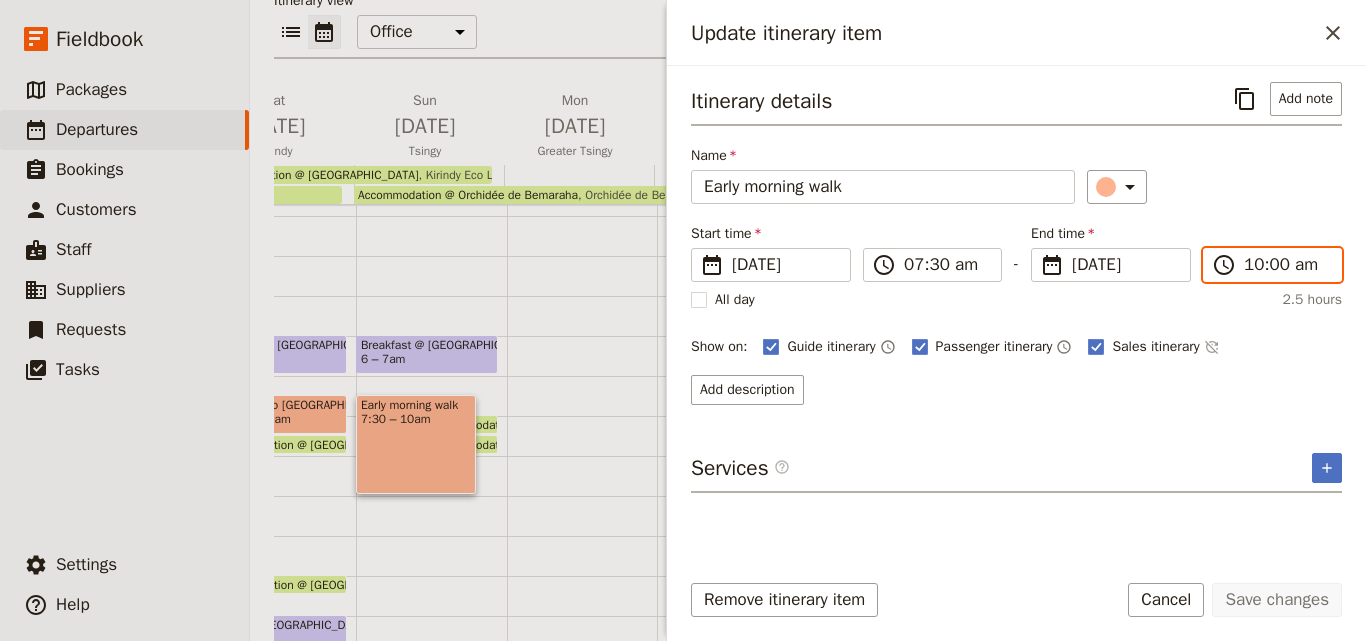 click on "10:00 am" at bounding box center (1286, 265) 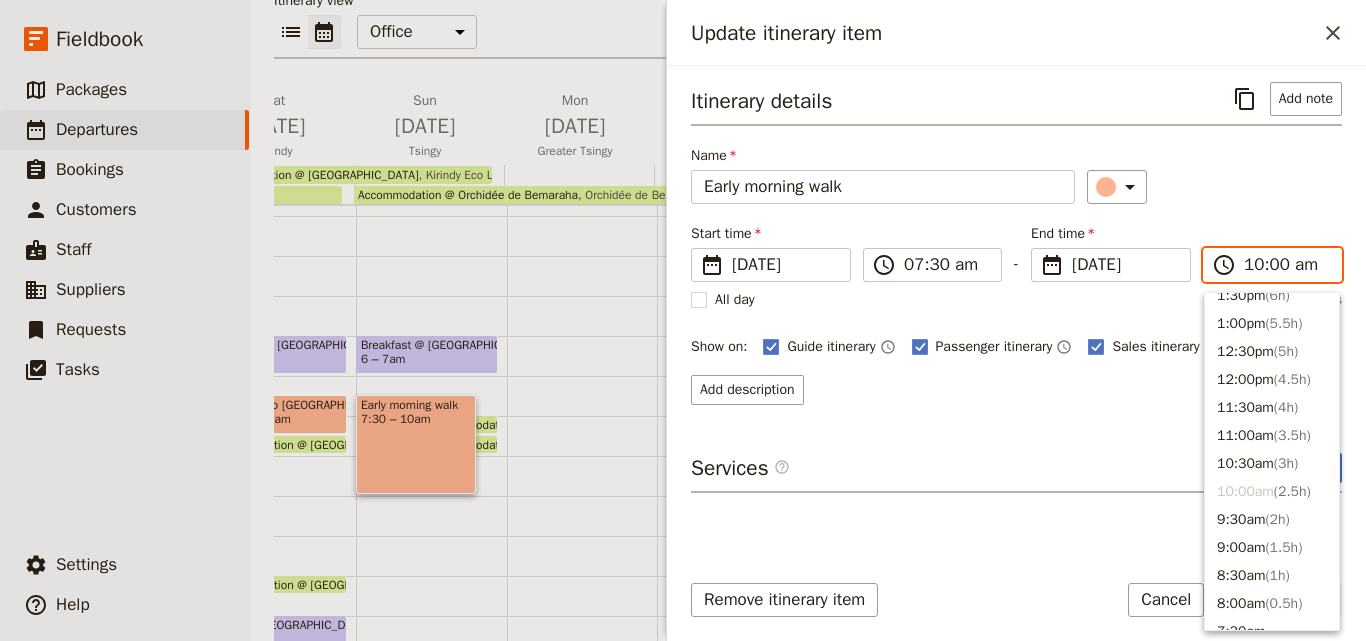 scroll, scrollTop: 560, scrollLeft: 0, axis: vertical 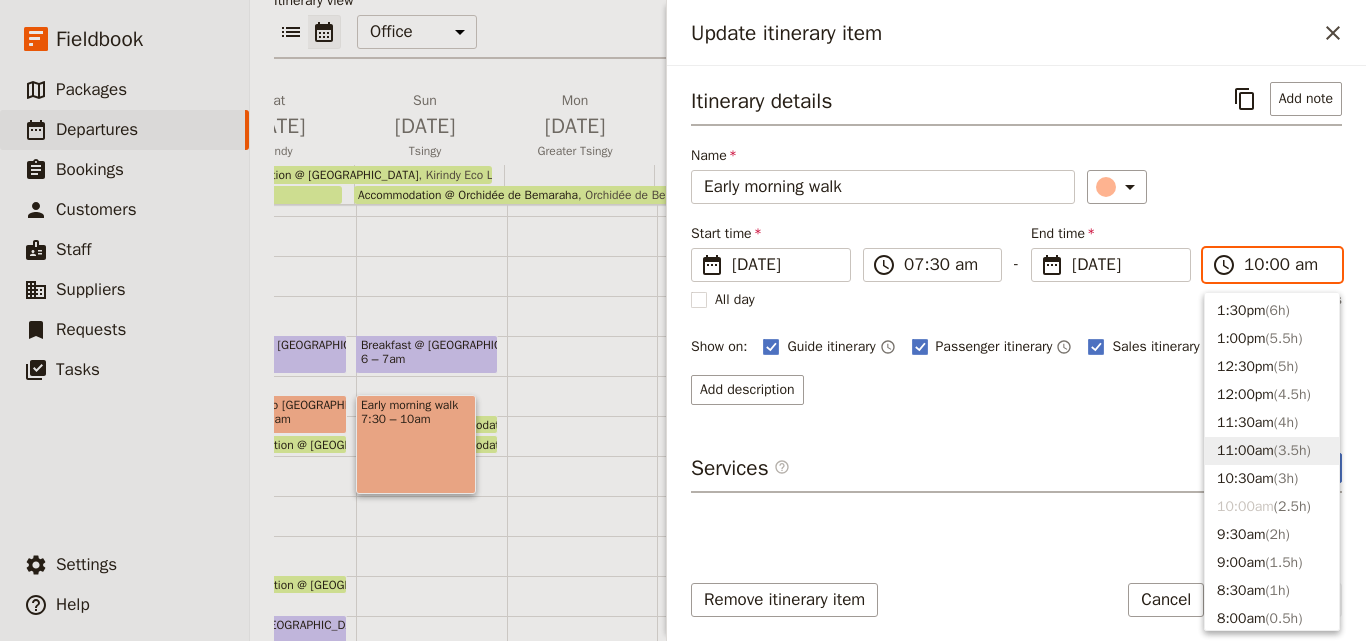 click on "11:00am  ( 3.5h )" at bounding box center (1272, 451) 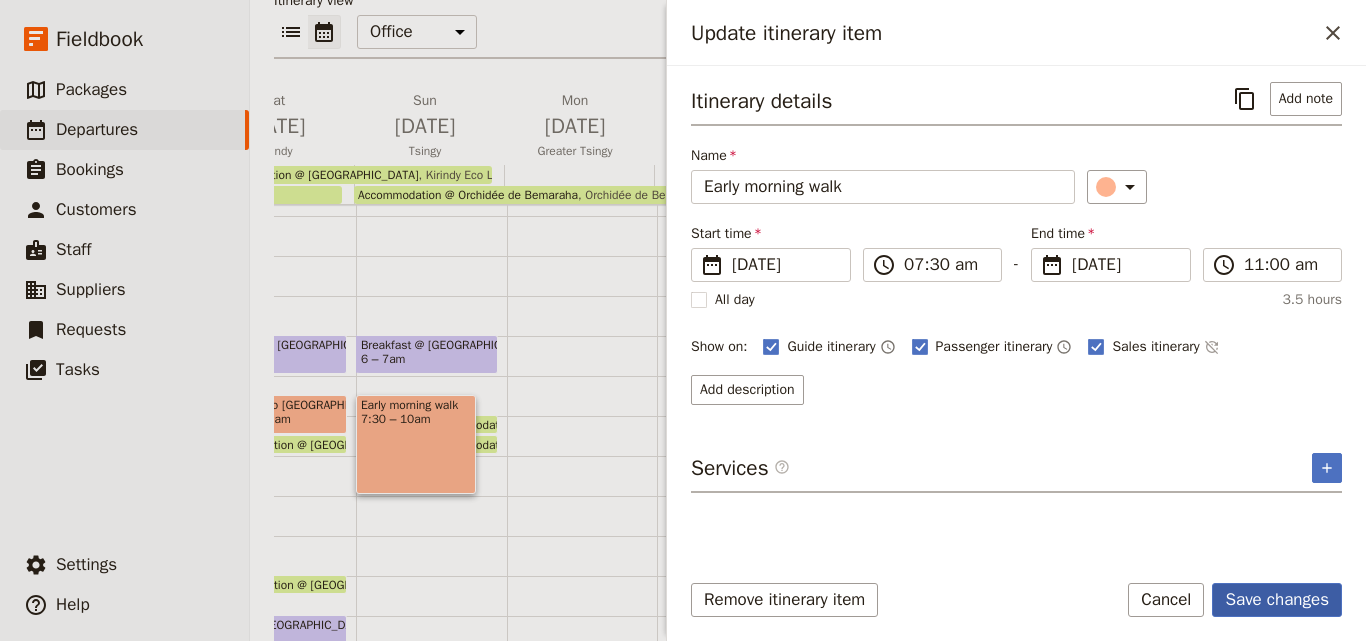click on "Save changes" at bounding box center (1277, 600) 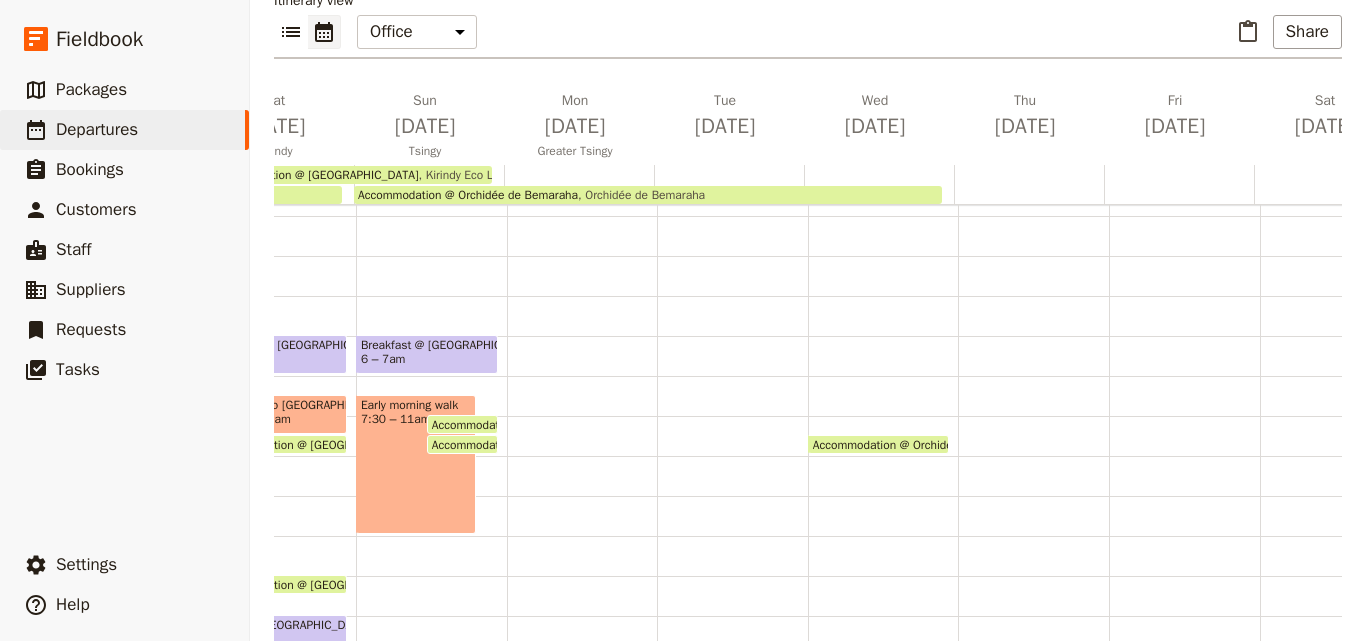 click on "Breakfast @ [GEOGRAPHIC_DATA] 6 – 7am Early morning walk 7:30 – 11am Accommodation @ [GEOGRAPHIC_DATA] 8:30 – 8am  [GEOGRAPHIC_DATA] Accommodation @  [GEOGRAPHIC_DATA] 8:30am Orchidée de Bemaraha" at bounding box center [431, 576] 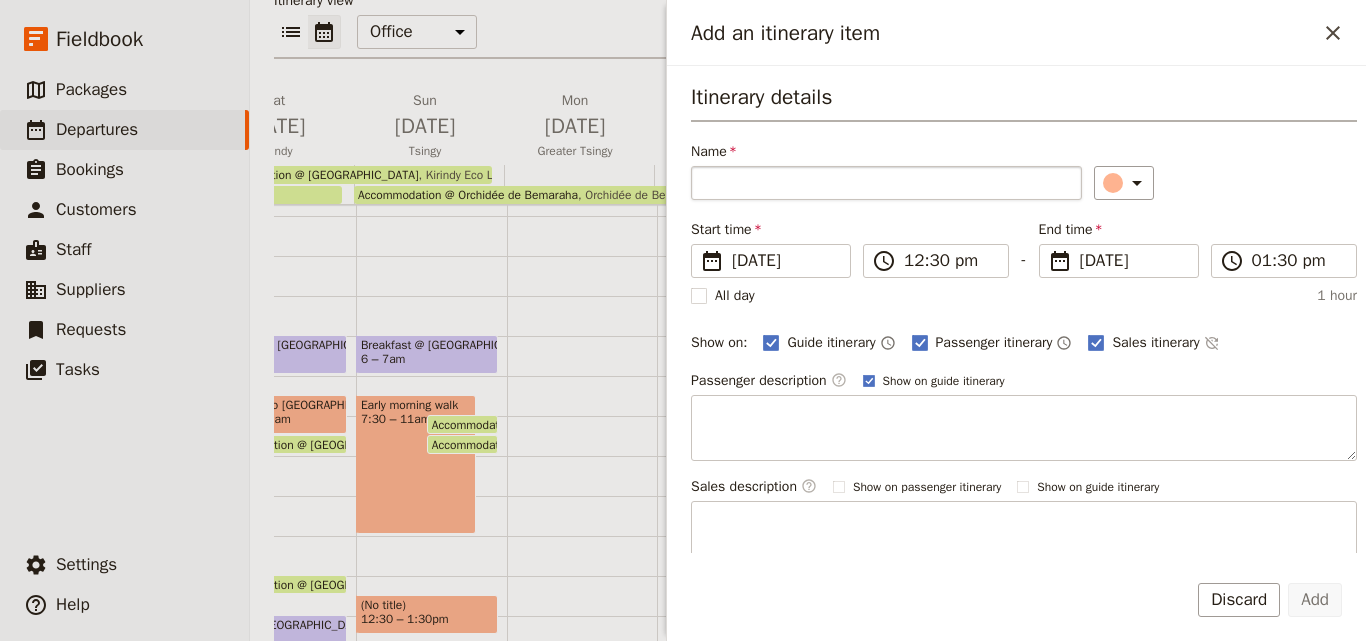click on "Name" at bounding box center [886, 183] 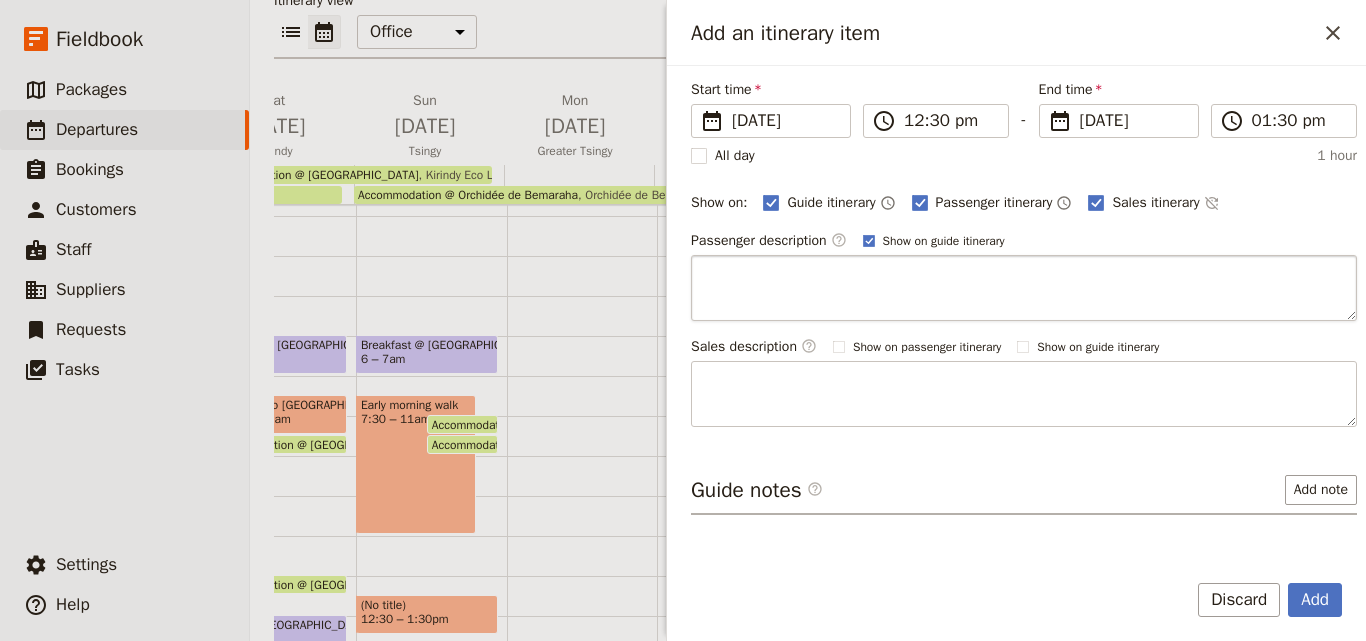 scroll, scrollTop: 188, scrollLeft: 0, axis: vertical 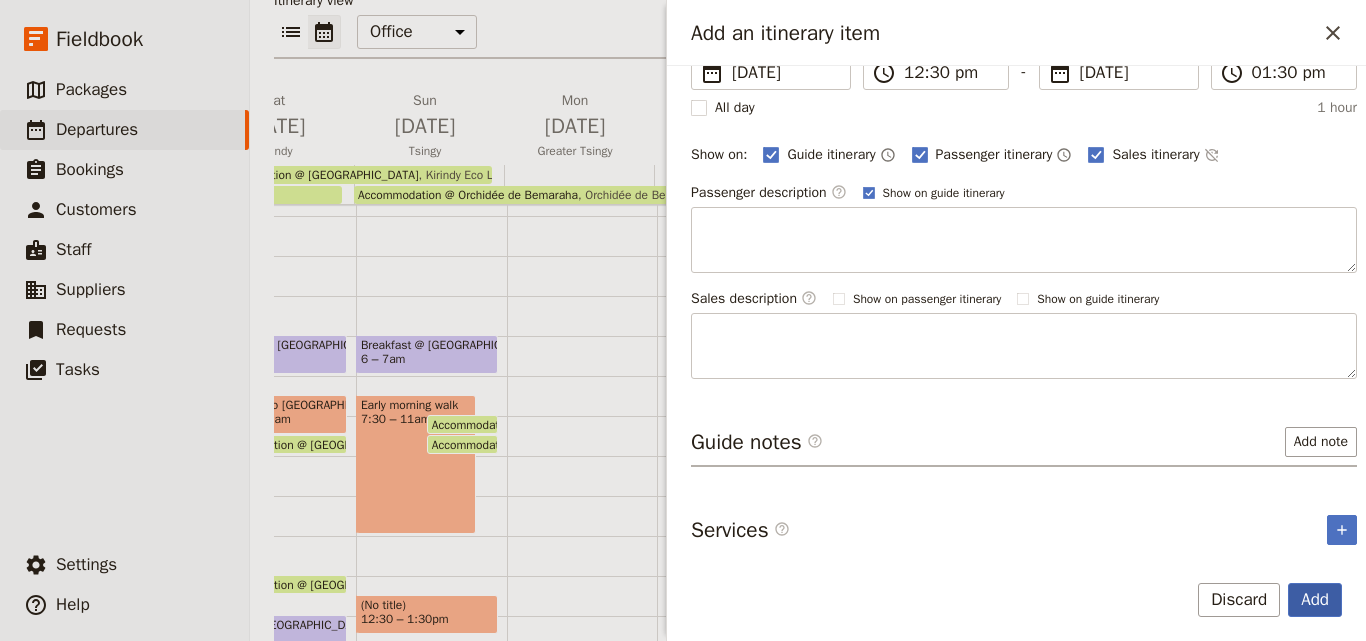 type on "Picnic Lunch" 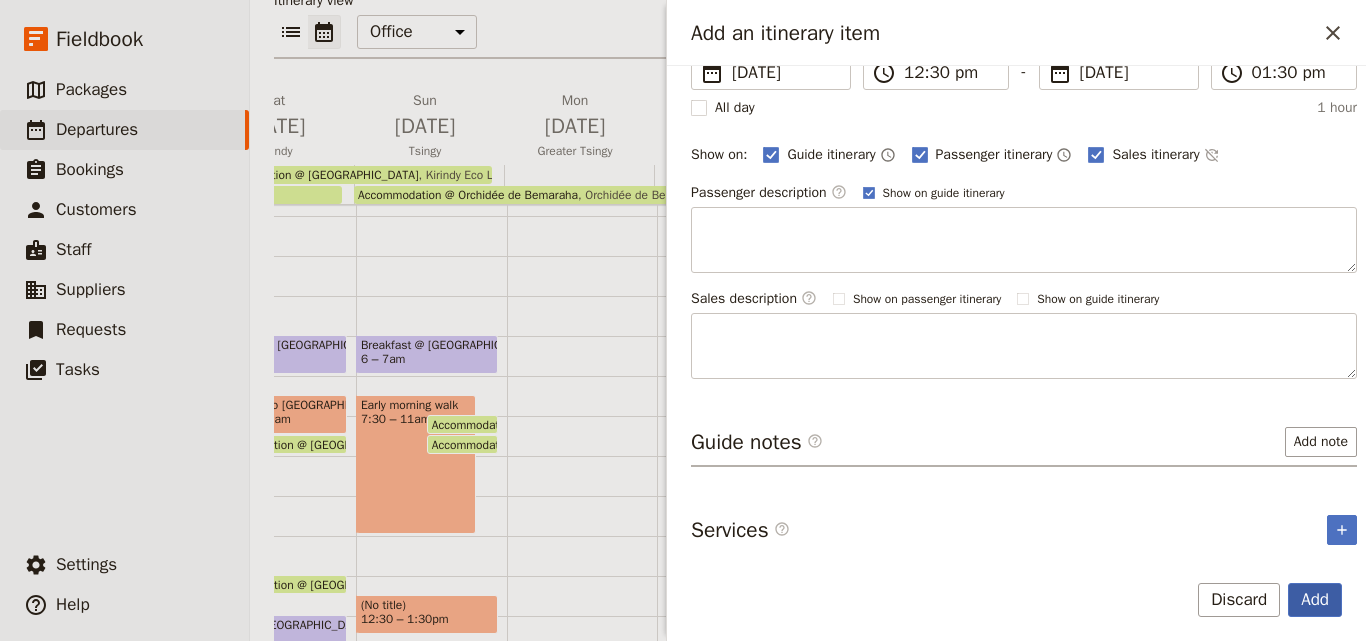 click on "Add" at bounding box center (1315, 600) 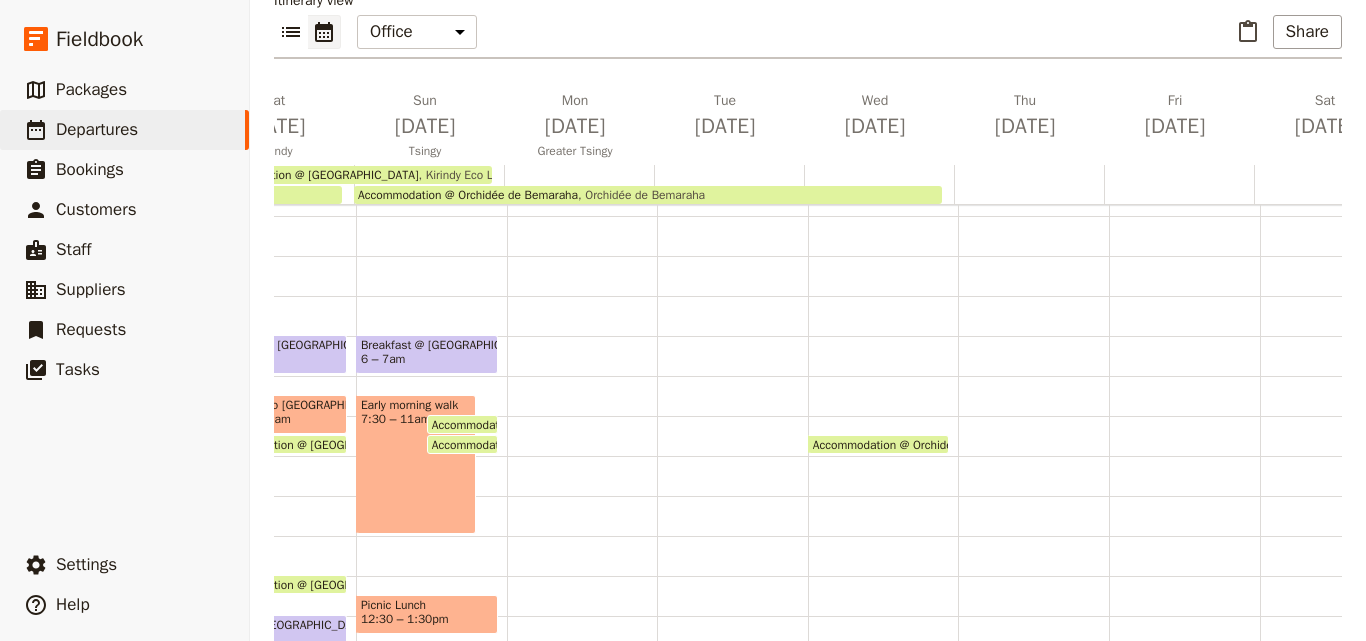 click on "12:30 – 1:30pm" at bounding box center [427, 619] 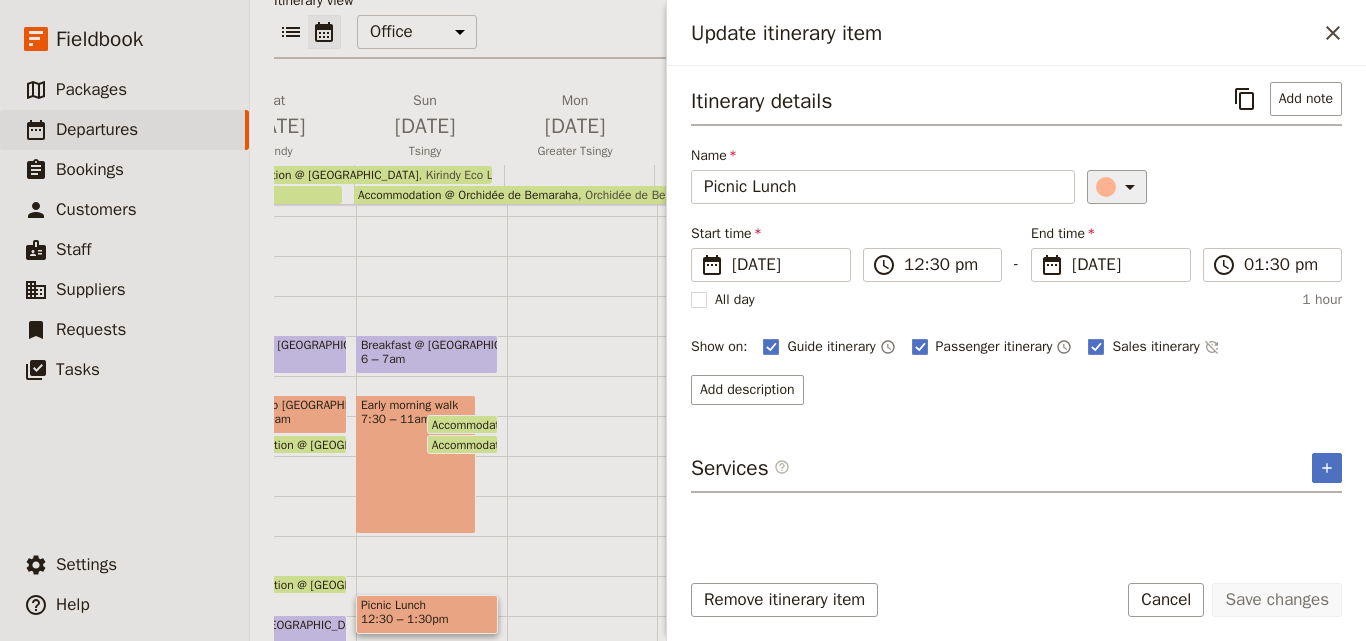 click 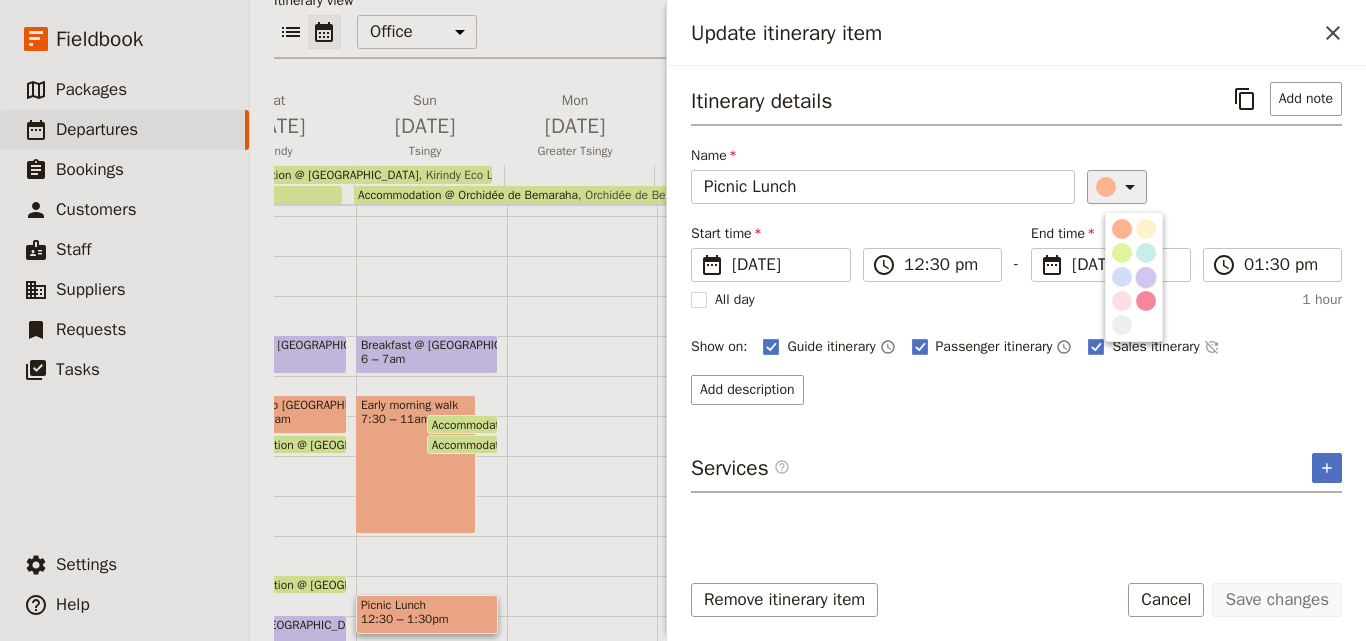 click at bounding box center [1146, 277] 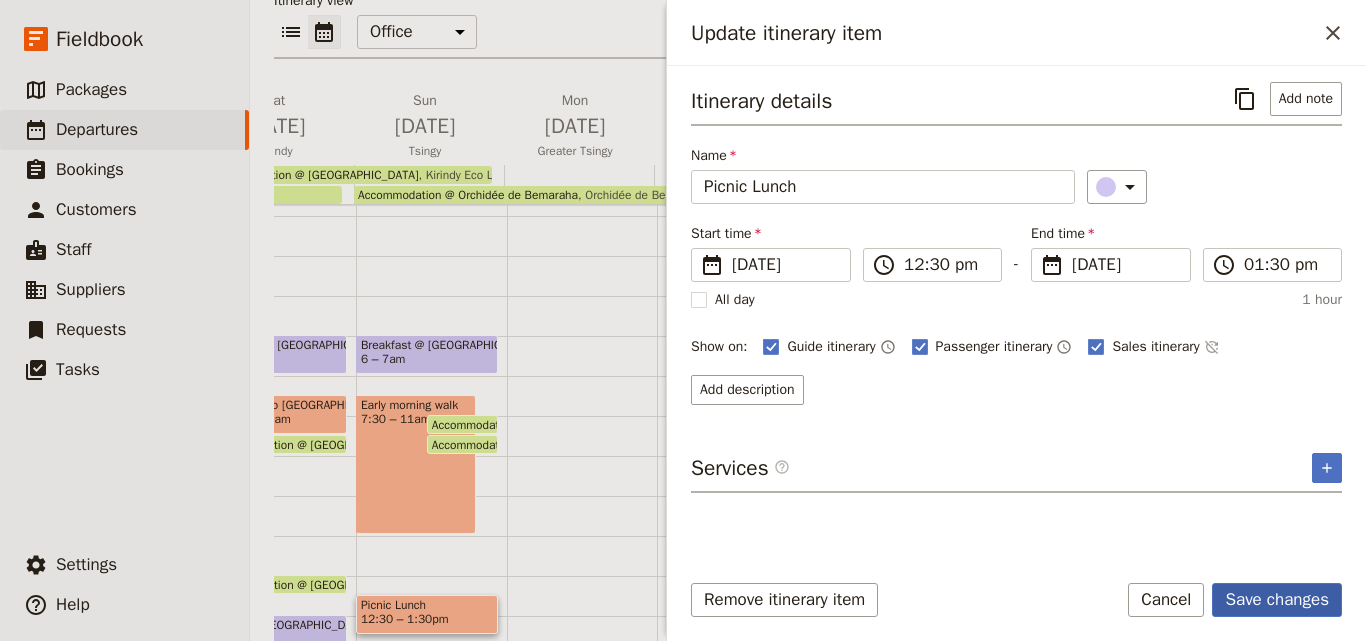 click on "Save changes" at bounding box center (1277, 600) 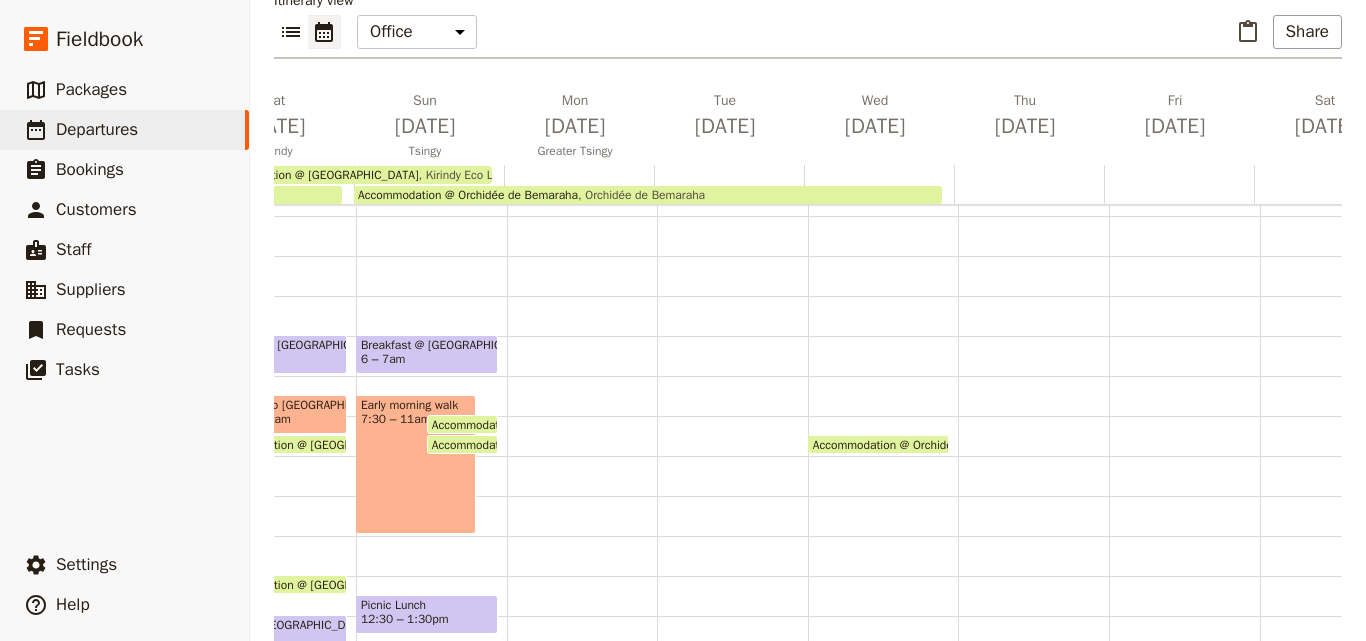 scroll, scrollTop: 309, scrollLeft: 0, axis: vertical 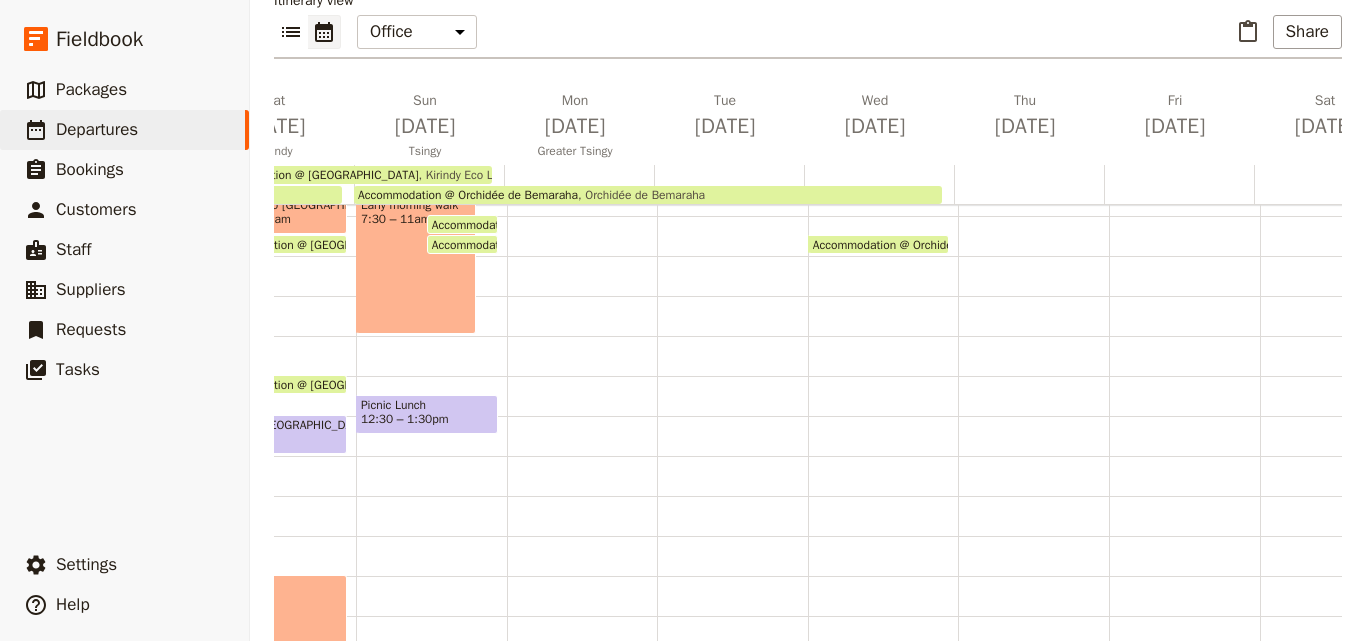 click on "Breakfast @ [GEOGRAPHIC_DATA] 6 – 7am Early morning walk 7:30 – 11am Accommodation @ [GEOGRAPHIC_DATA] 8:30 – 8am  [GEOGRAPHIC_DATA] Accommodation @  [GEOGRAPHIC_DATA] 8:30am Orchidée de Bemaraha Picnic Lunch  12:30 – 1:30pm" at bounding box center [431, 376] 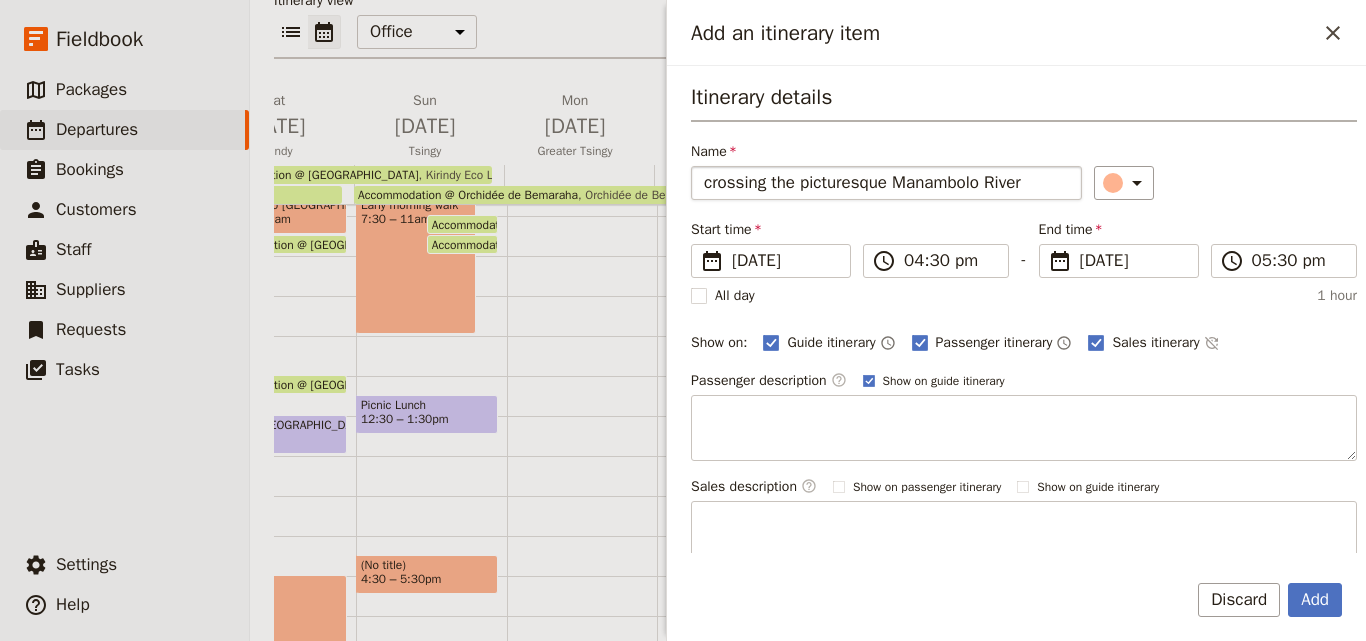 click on "crossing the picturesque Manambolo River" at bounding box center [886, 183] 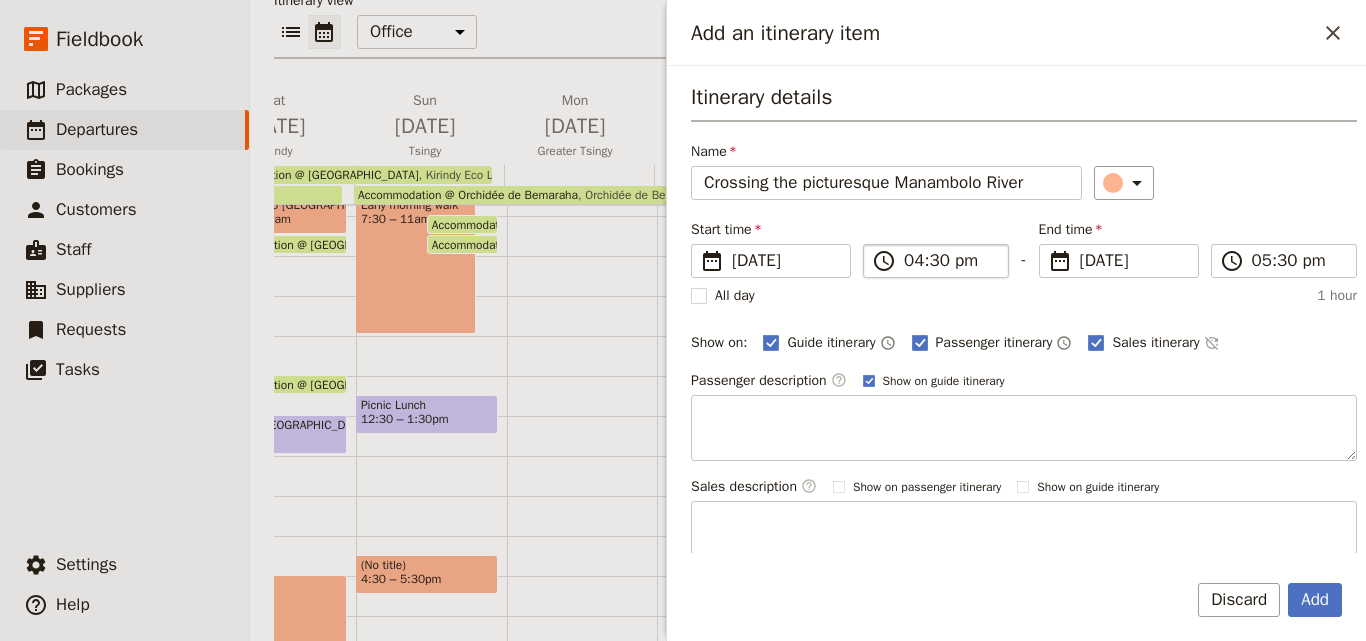 type on "Crossing the picturesque Manambolo River" 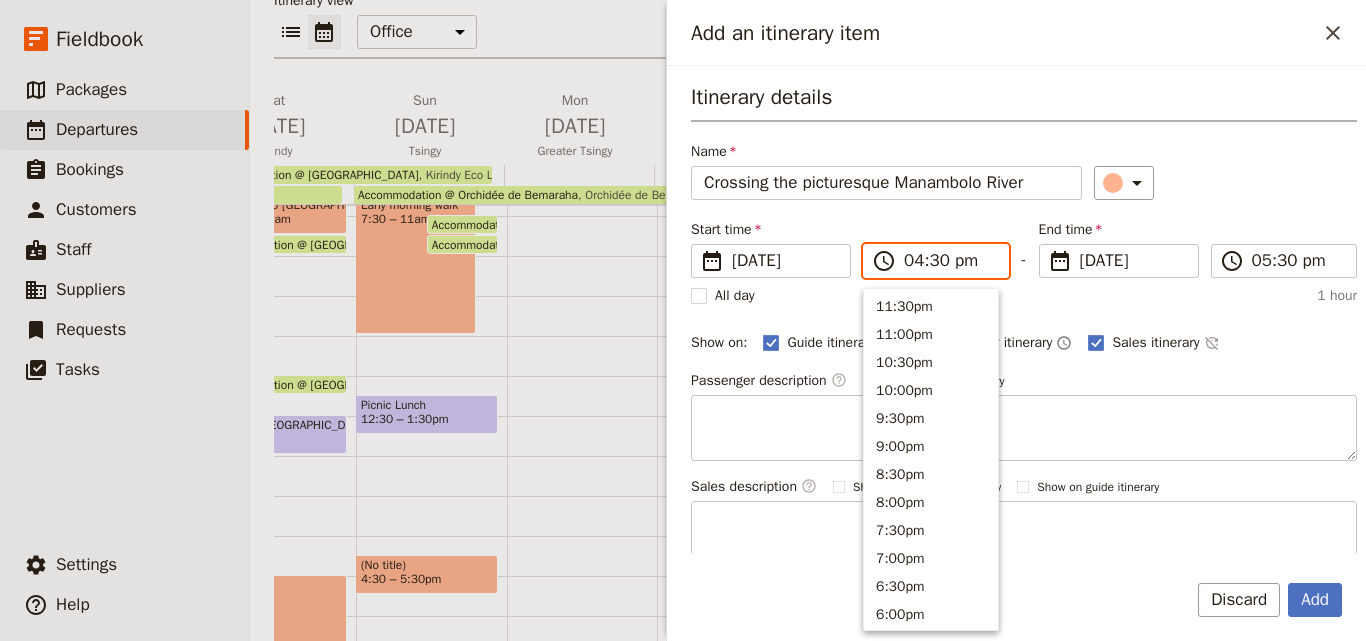 click on "04:30 pm" at bounding box center (950, 261) 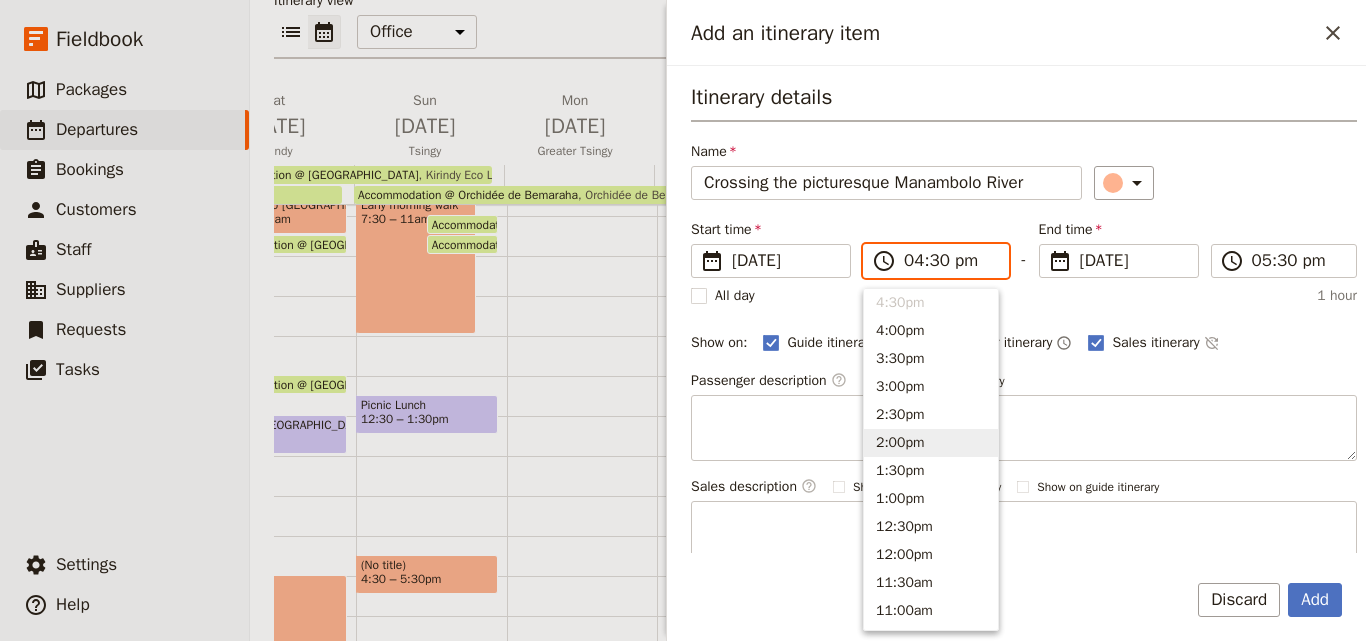click on "2:00pm" at bounding box center (931, 443) 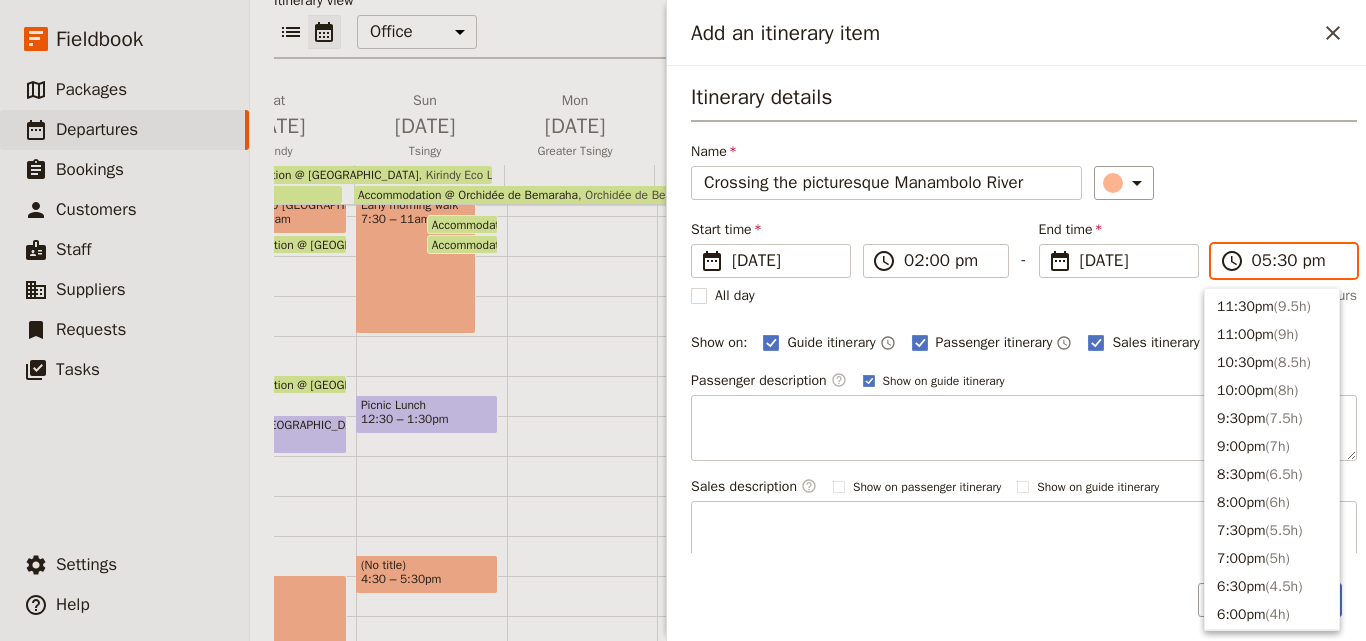 click on "05:30 pm" at bounding box center [1298, 261] 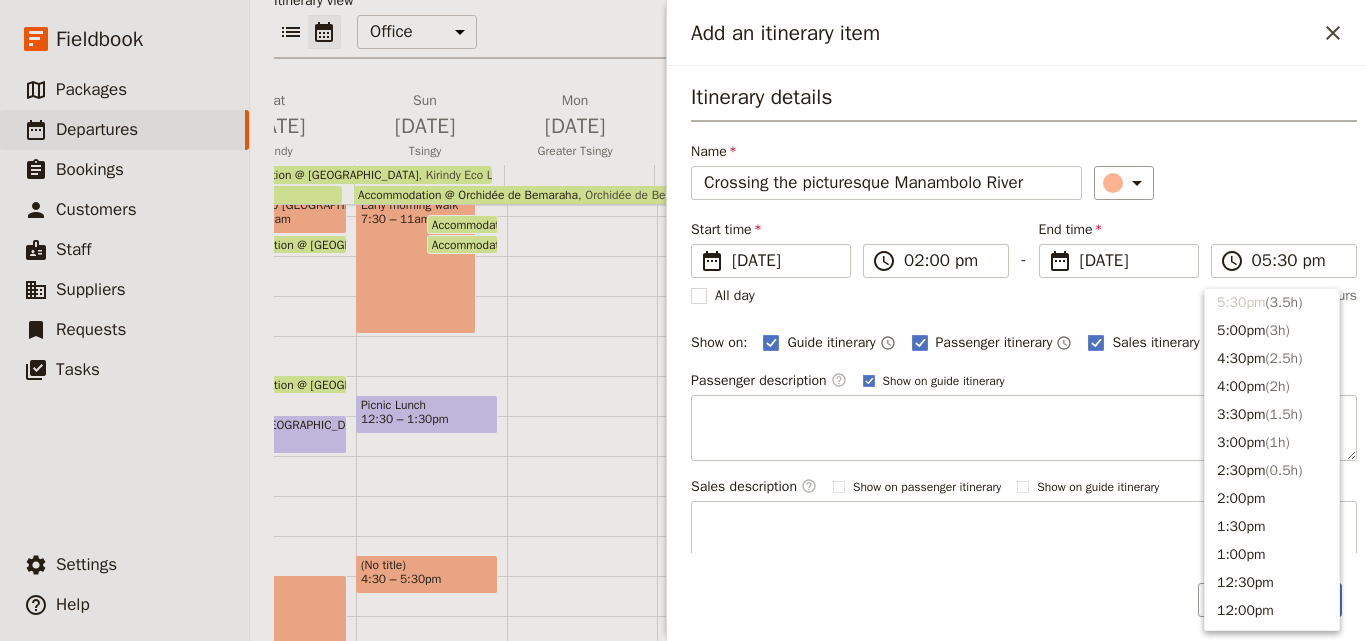 click on "Start time ​ [DATE] [DATE] [DATE] 14:00 ​ 02:00 pm - End time ​ [DATE] [DATE] [DATE] 17:30 ​ 05:30 pm All day 3.5 hours" at bounding box center [1024, 263] 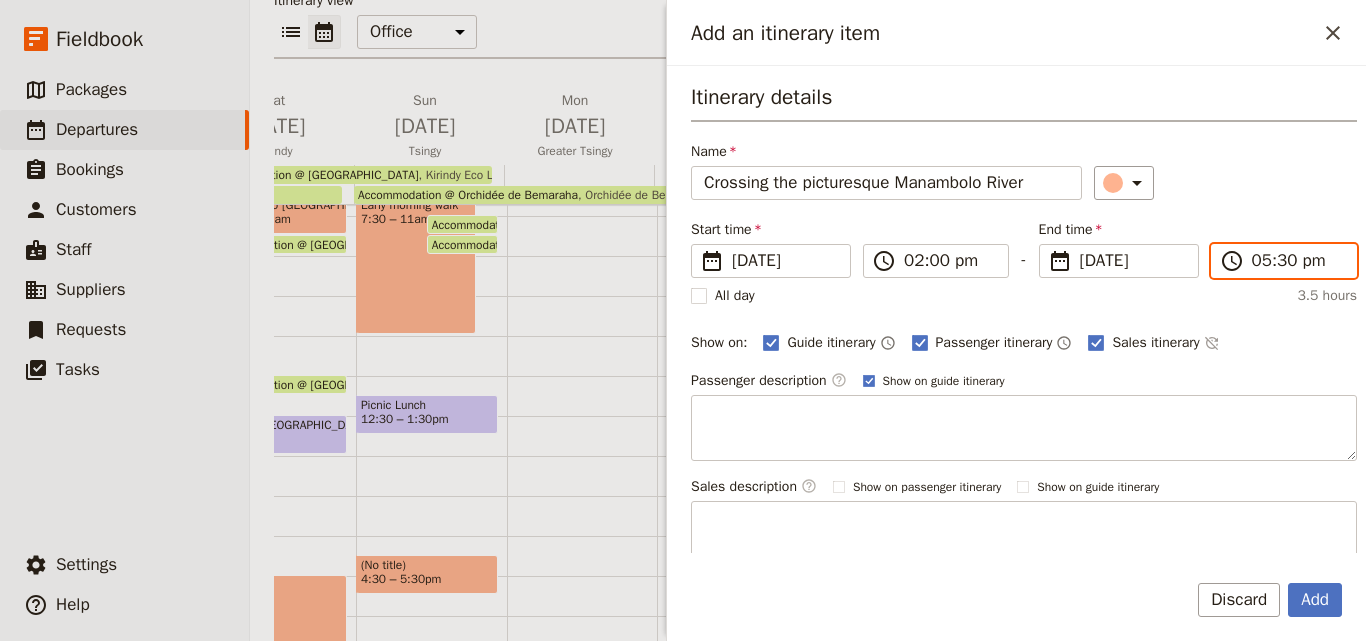 click on "05:30 pm" at bounding box center [1298, 261] 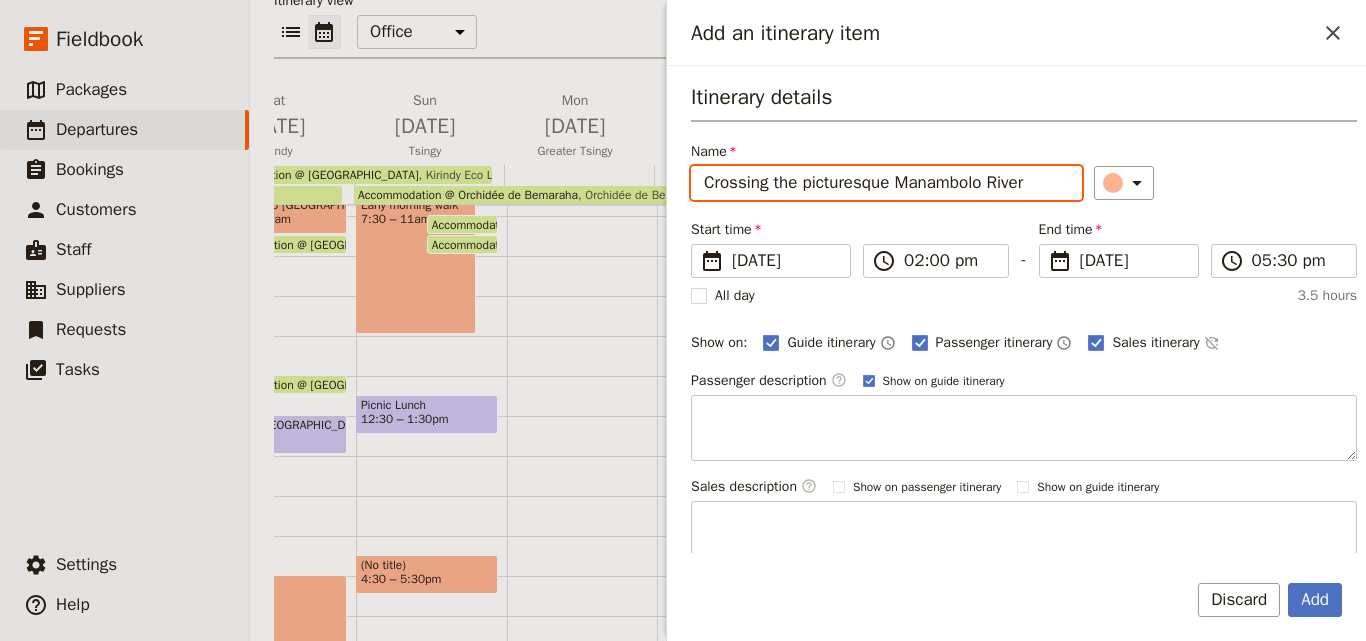 drag, startPoint x: 1043, startPoint y: 180, endPoint x: 626, endPoint y: 176, distance: 417.0192 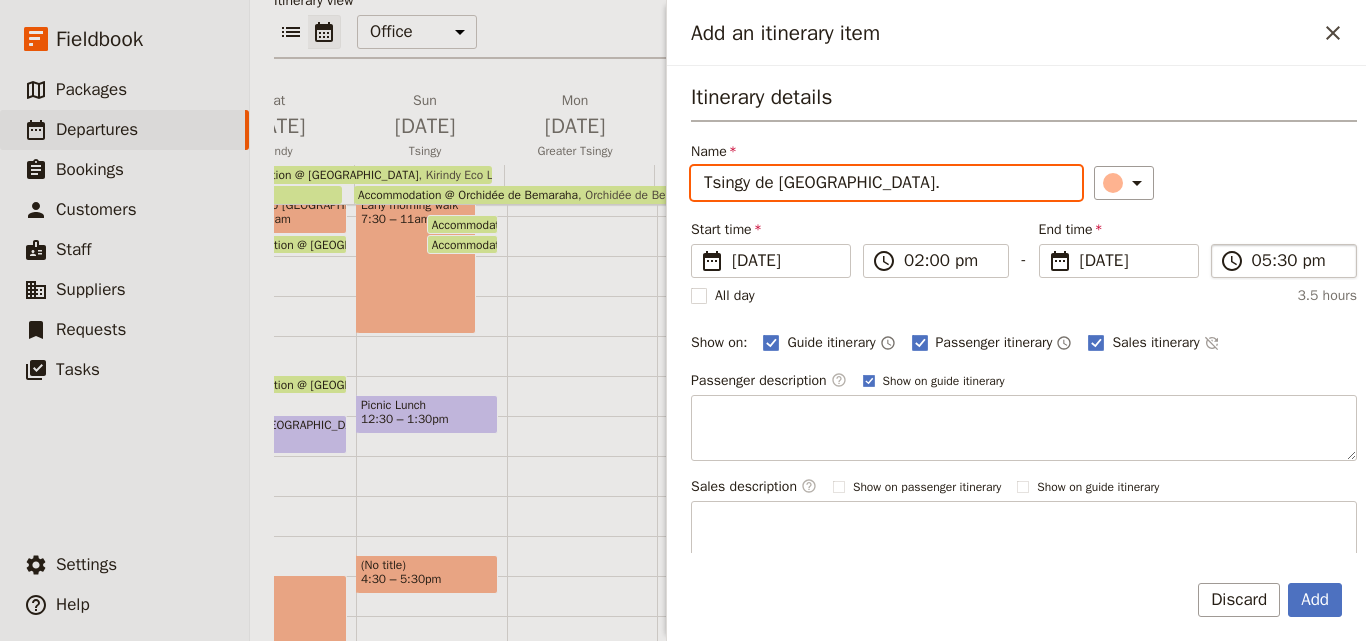 type on "Tsingy de [GEOGRAPHIC_DATA]." 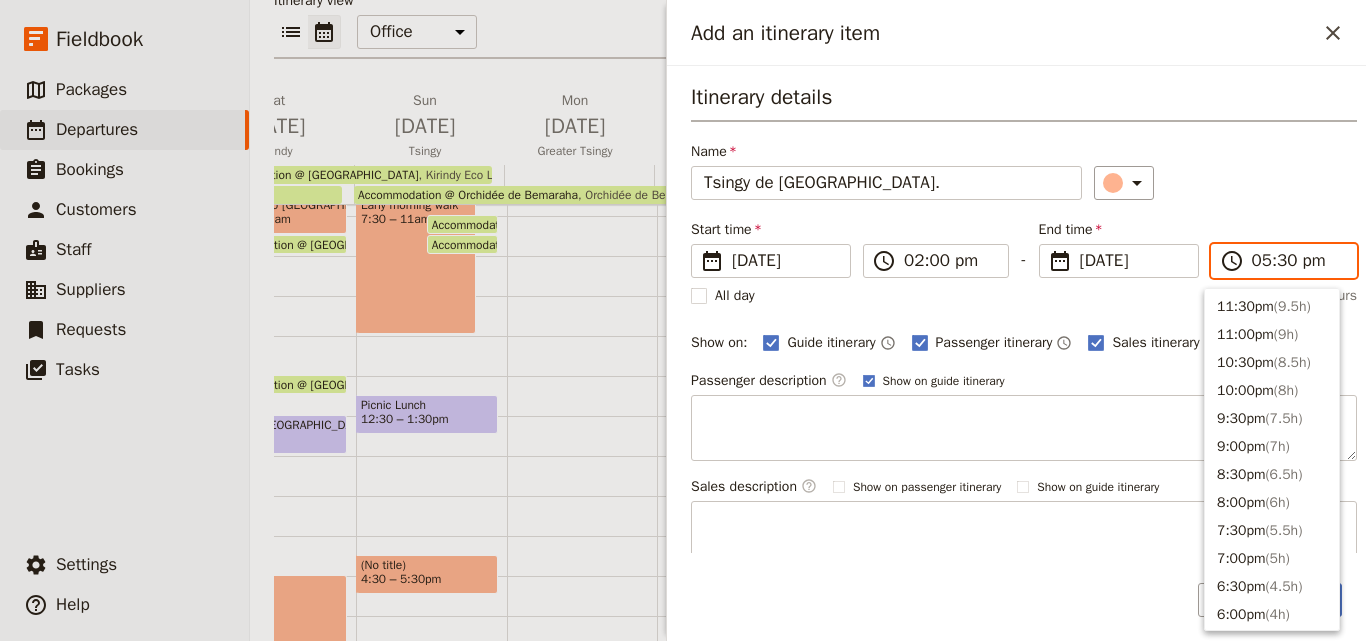 click on "05:30 pm" at bounding box center [1298, 261] 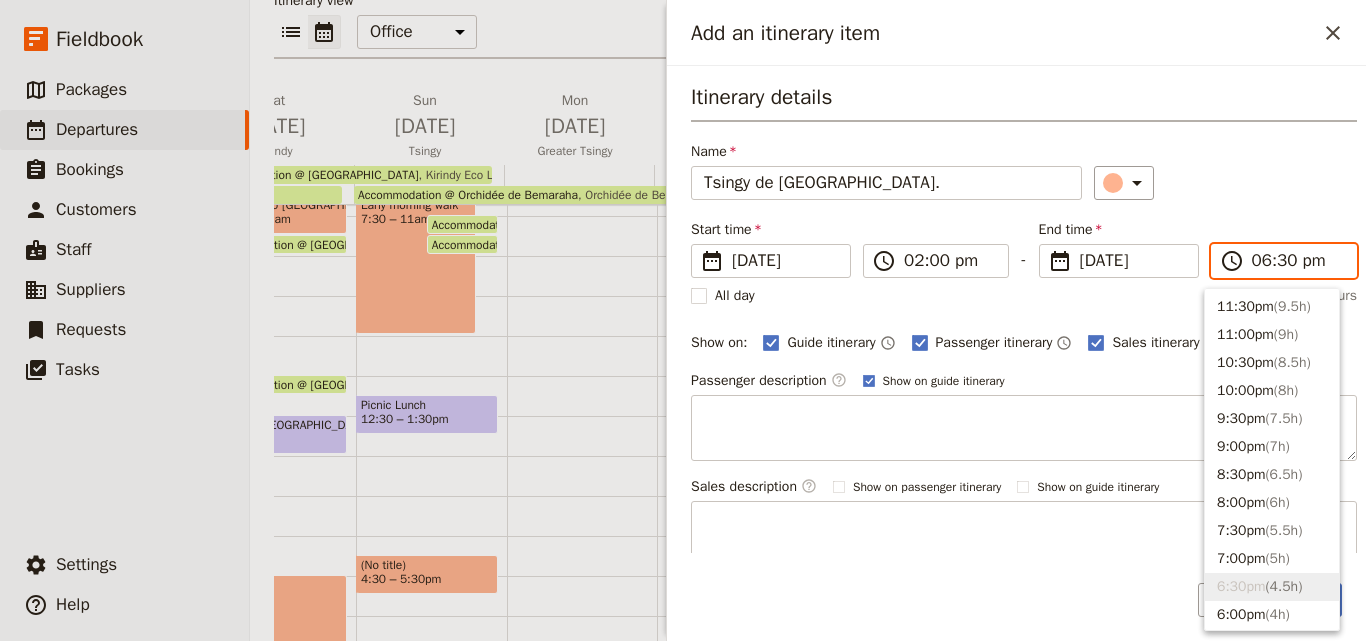 click on "06:30 pm" at bounding box center (1298, 261) 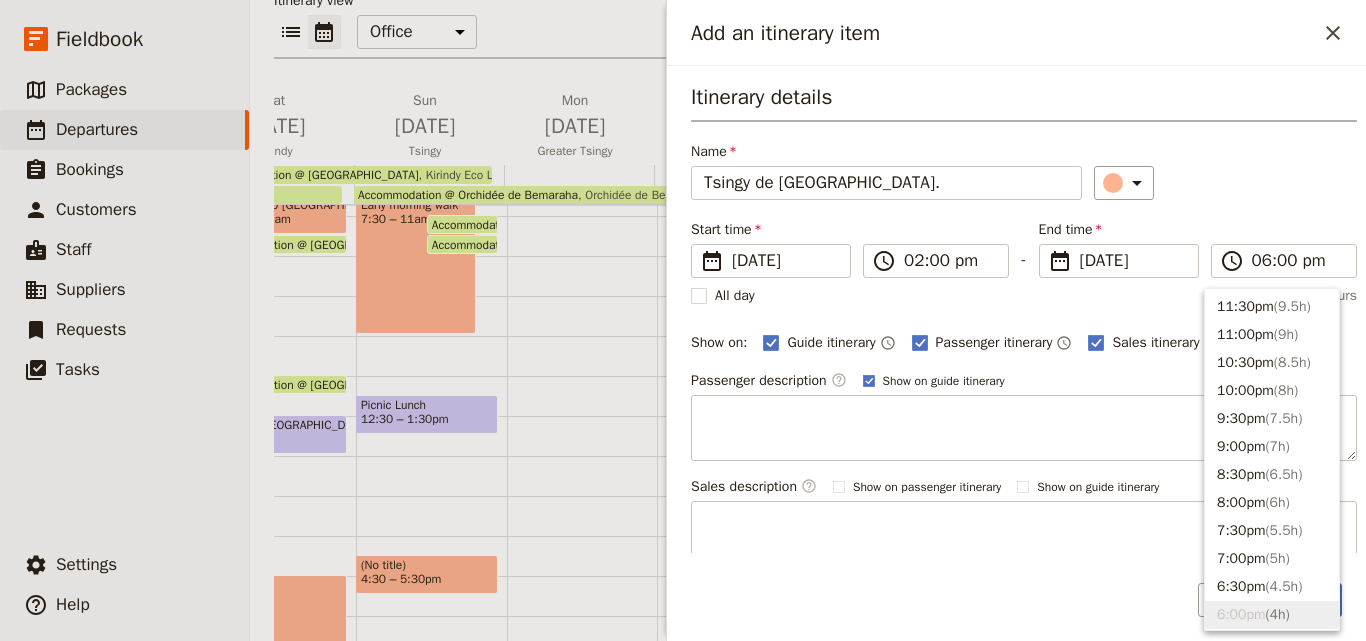 click on "Add an itinerary item ​" at bounding box center [1016, 33] 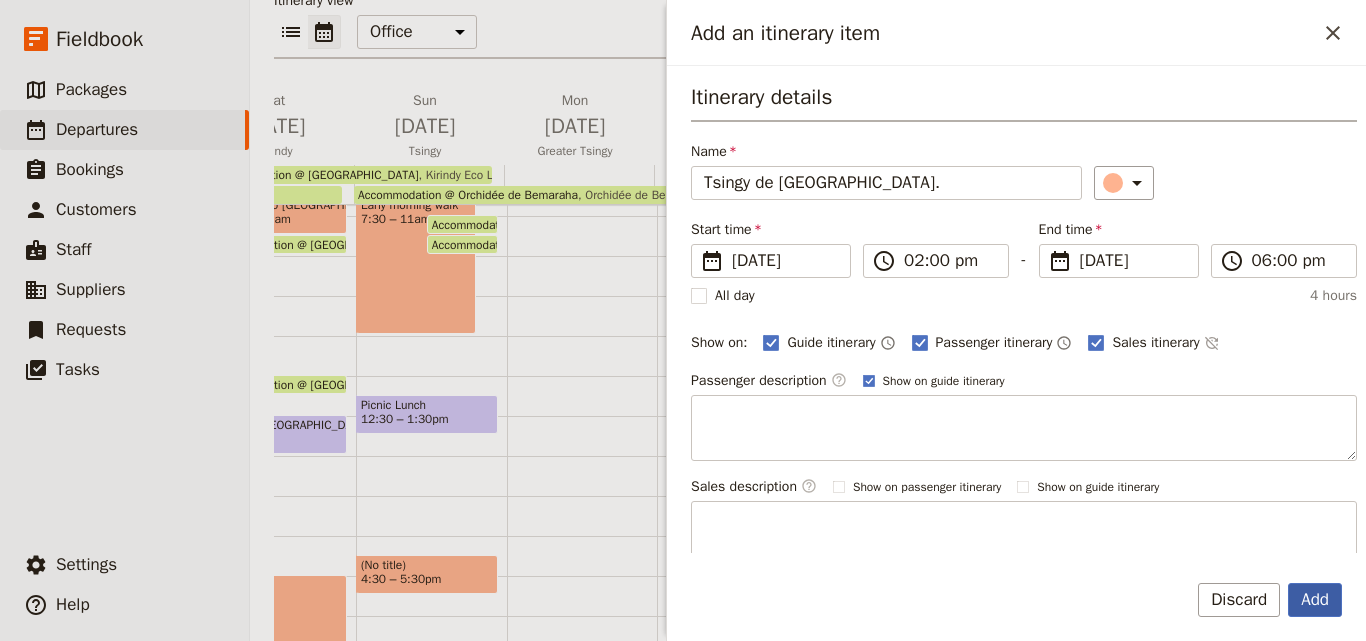 click on "Add" at bounding box center (1315, 600) 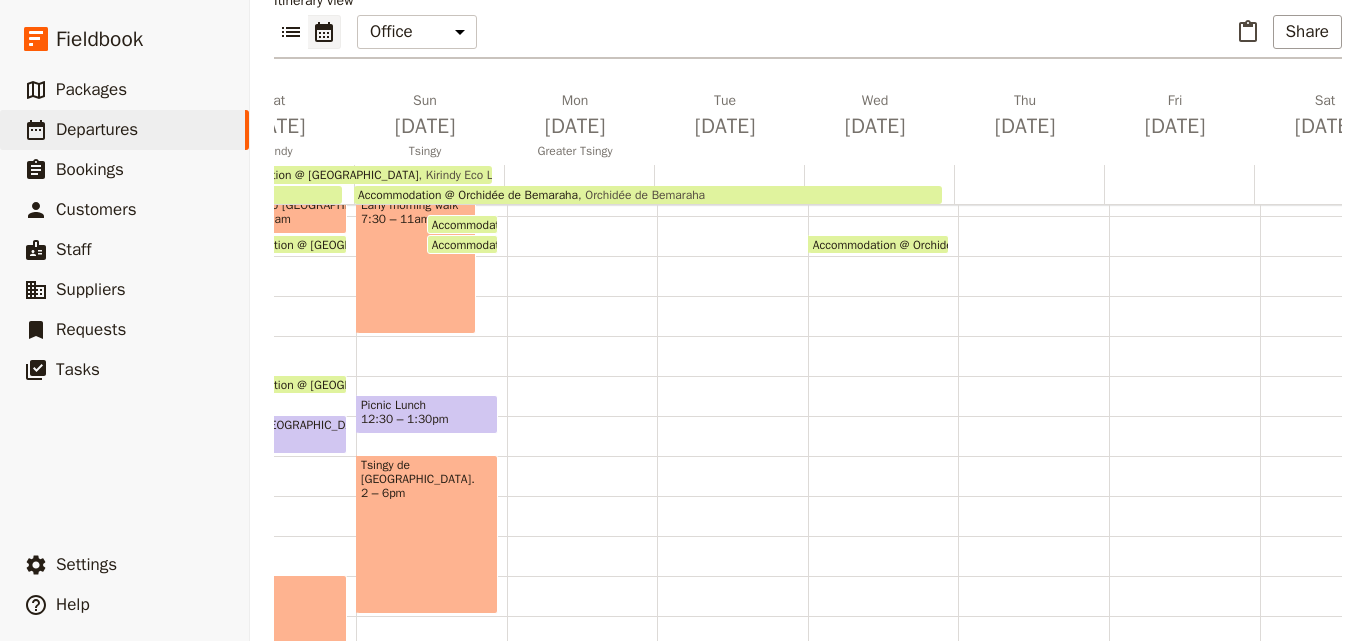 scroll, scrollTop: 509, scrollLeft: 0, axis: vertical 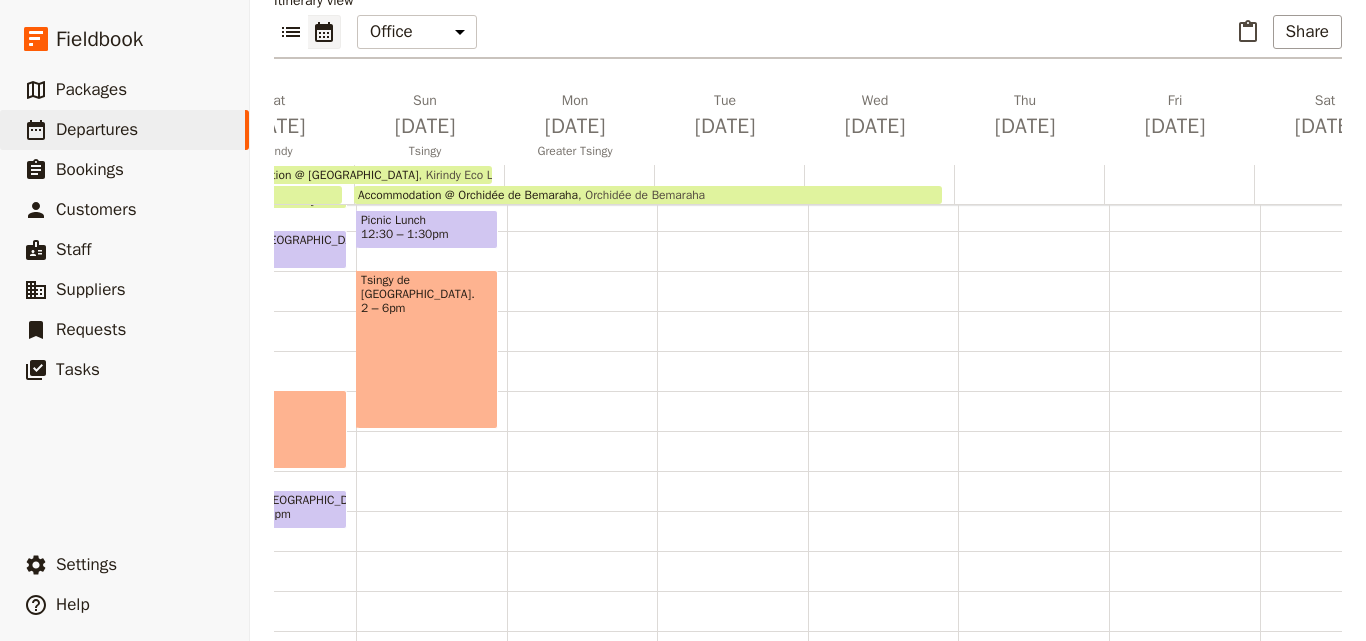 click on "Breakfast @ [GEOGRAPHIC_DATA] 6 – 7am Early morning walk 7:30 – 11am Accommodation @ [GEOGRAPHIC_DATA] 8:30 – 8am  [GEOGRAPHIC_DATA] Accommodation @  [GEOGRAPHIC_DATA] 8:30am Orchidée de Bemaraha Picnic Lunch  12:30 – 1:30pm [GEOGRAPHIC_DATA]. 2 – 6pm" at bounding box center [431, 191] 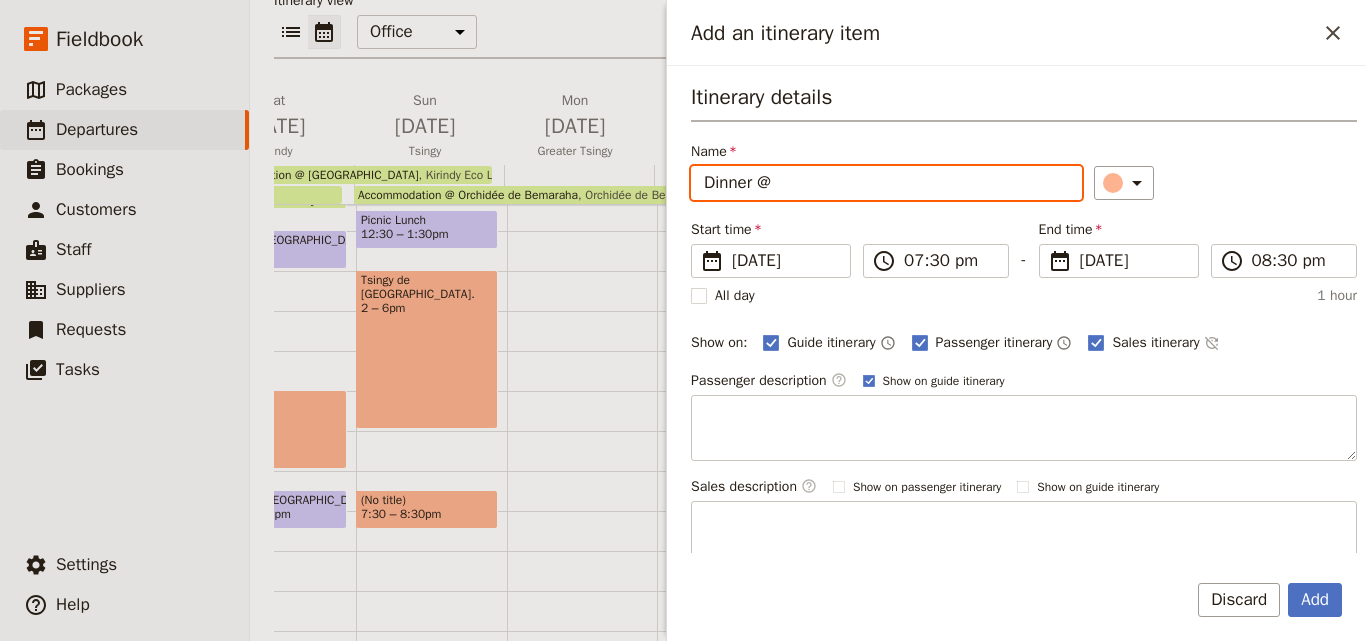 paste on "Orchidée de Bemaraha" 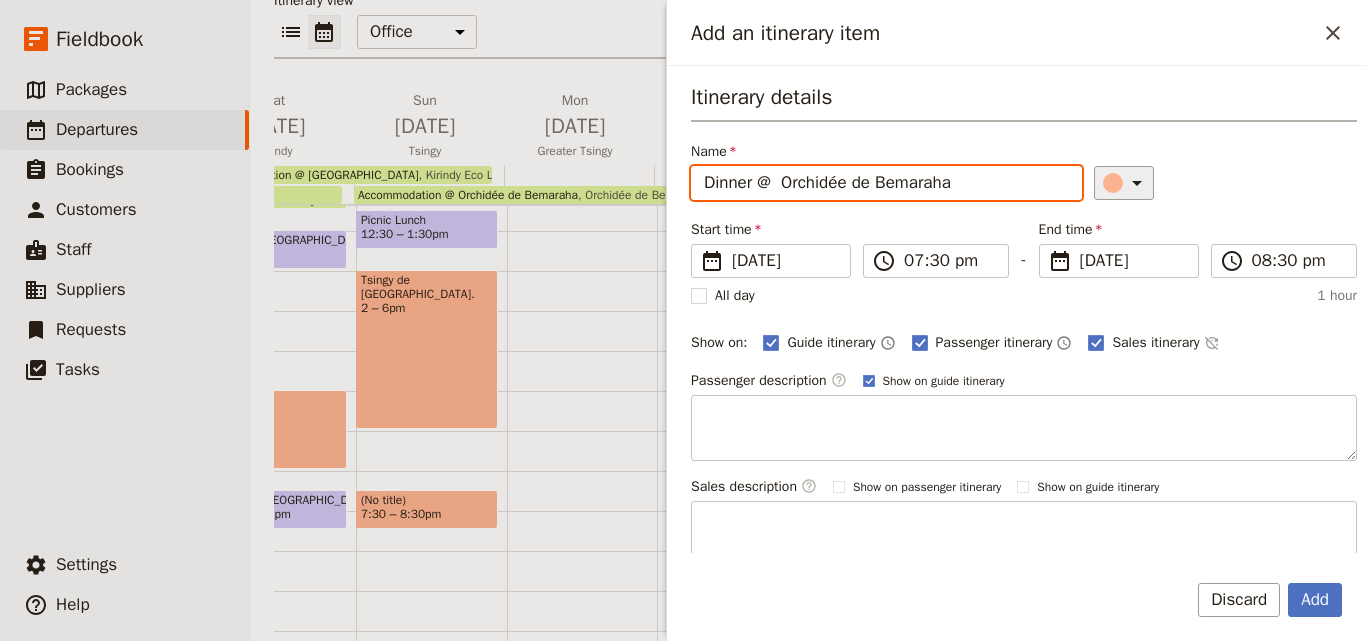 type on "Dinner @  Orchidée de Bemaraha" 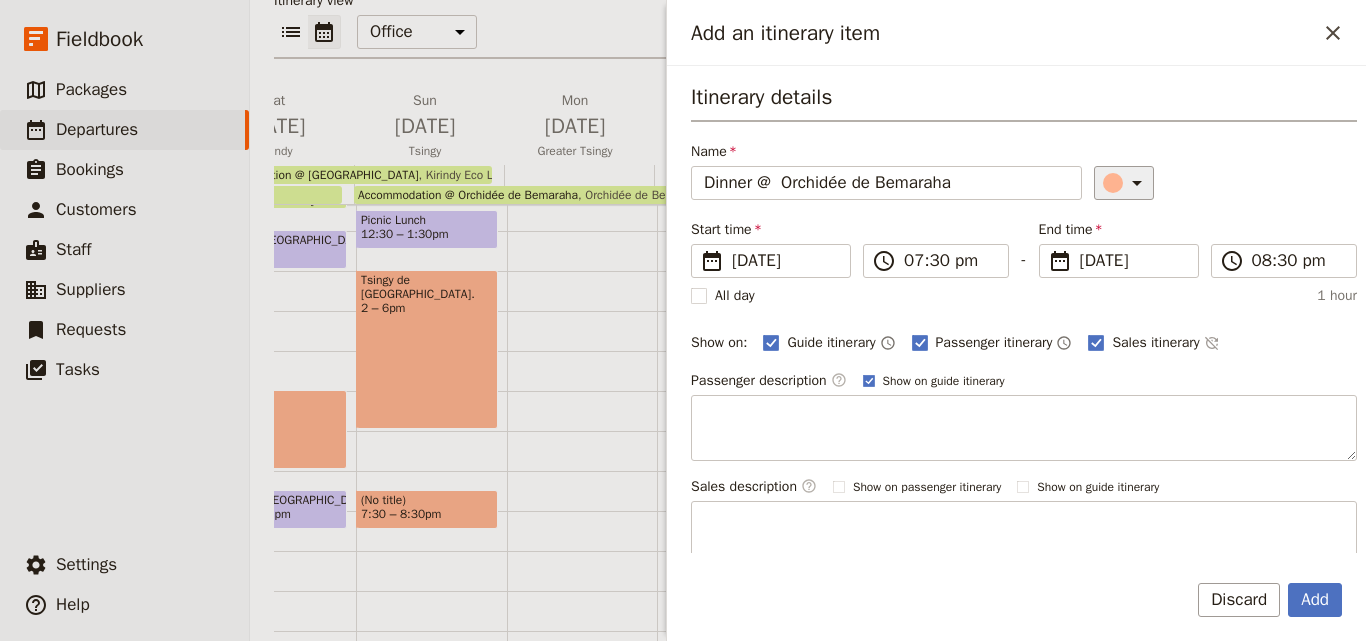 click at bounding box center (1113, 183) 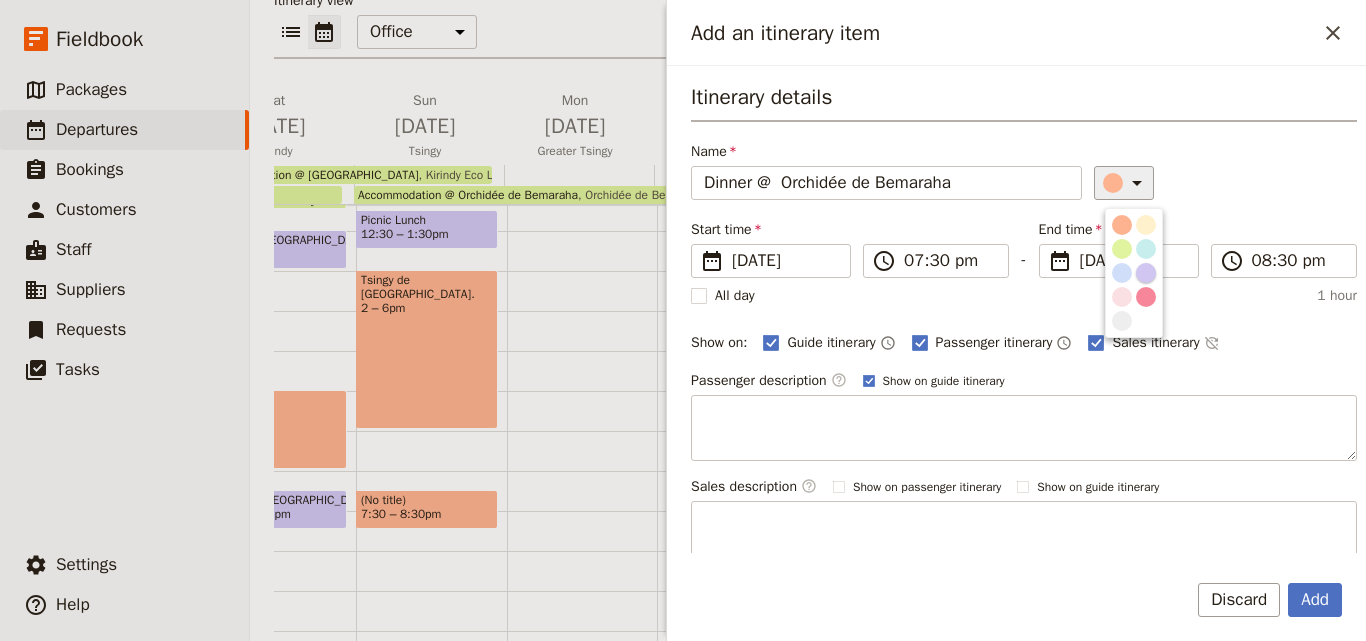 click at bounding box center [1146, 273] 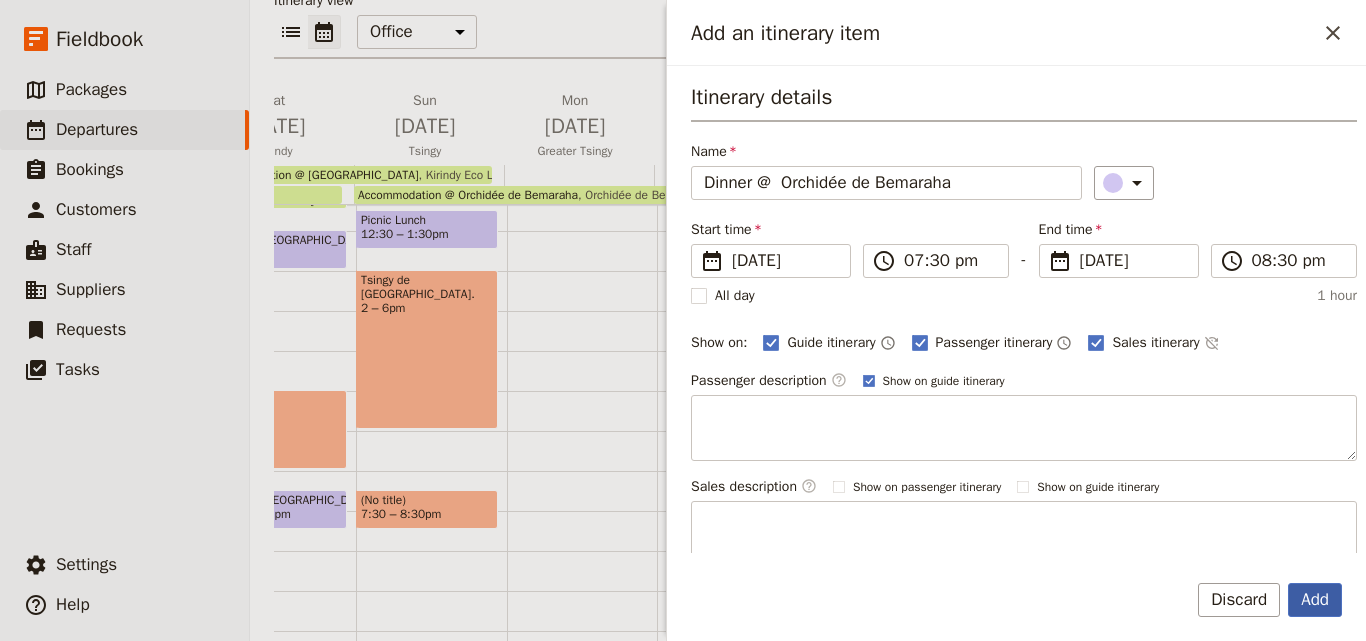 click on "Add" at bounding box center [1315, 600] 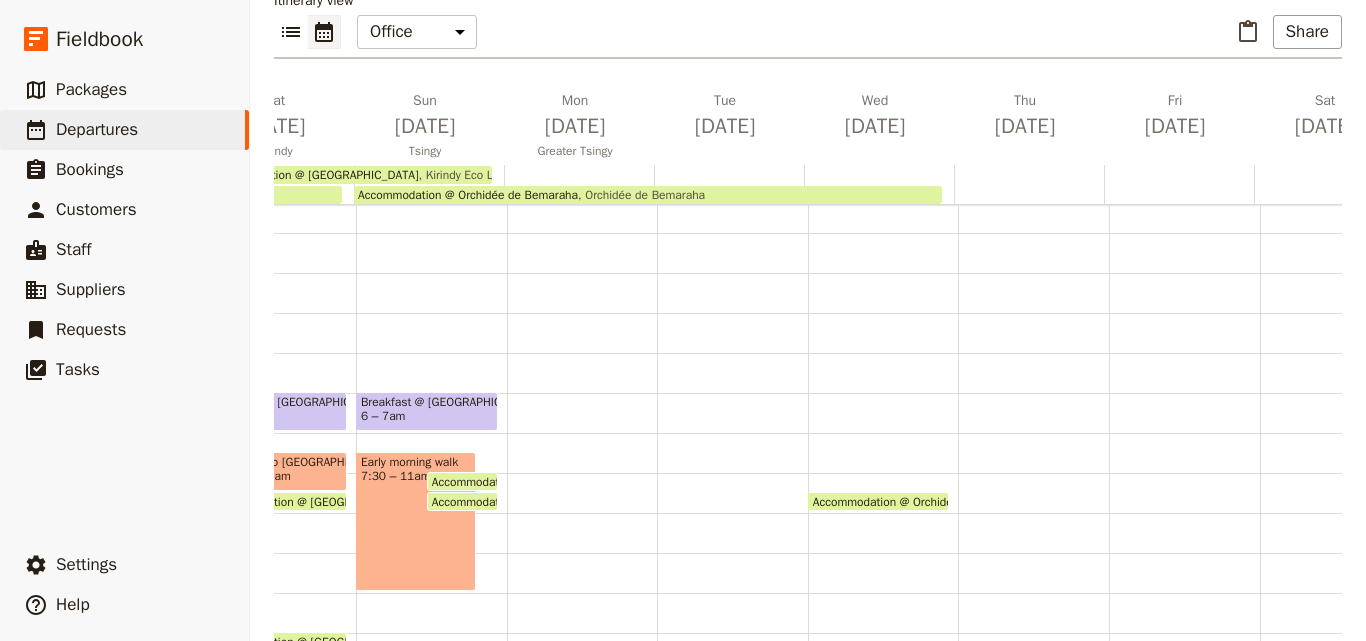 scroll, scrollTop: 0, scrollLeft: 0, axis: both 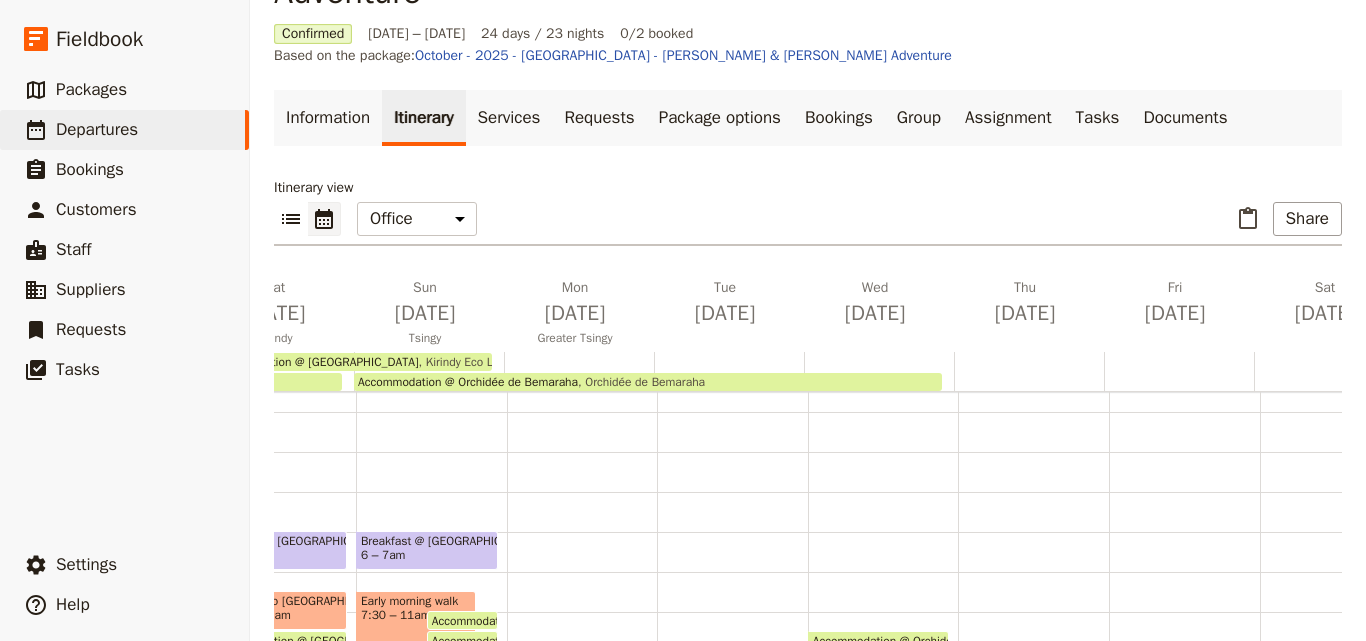click at bounding box center (582, 772) 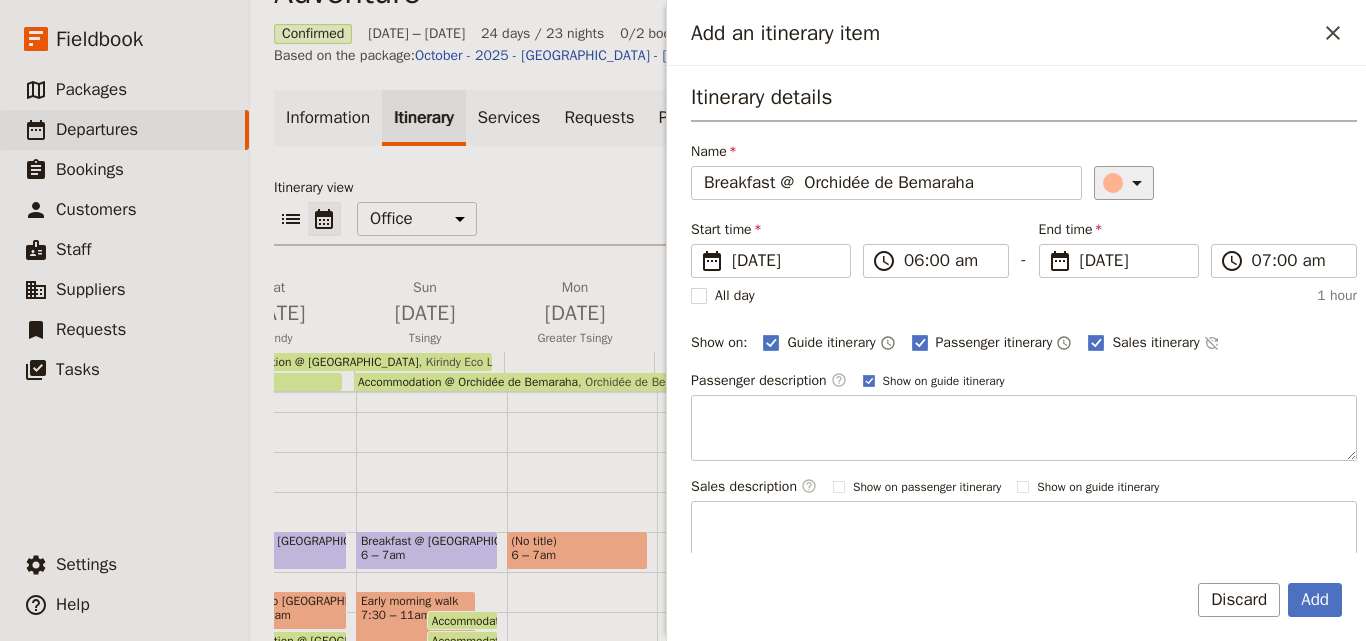 type on "Breakfast @  Orchidée de Bemaraha" 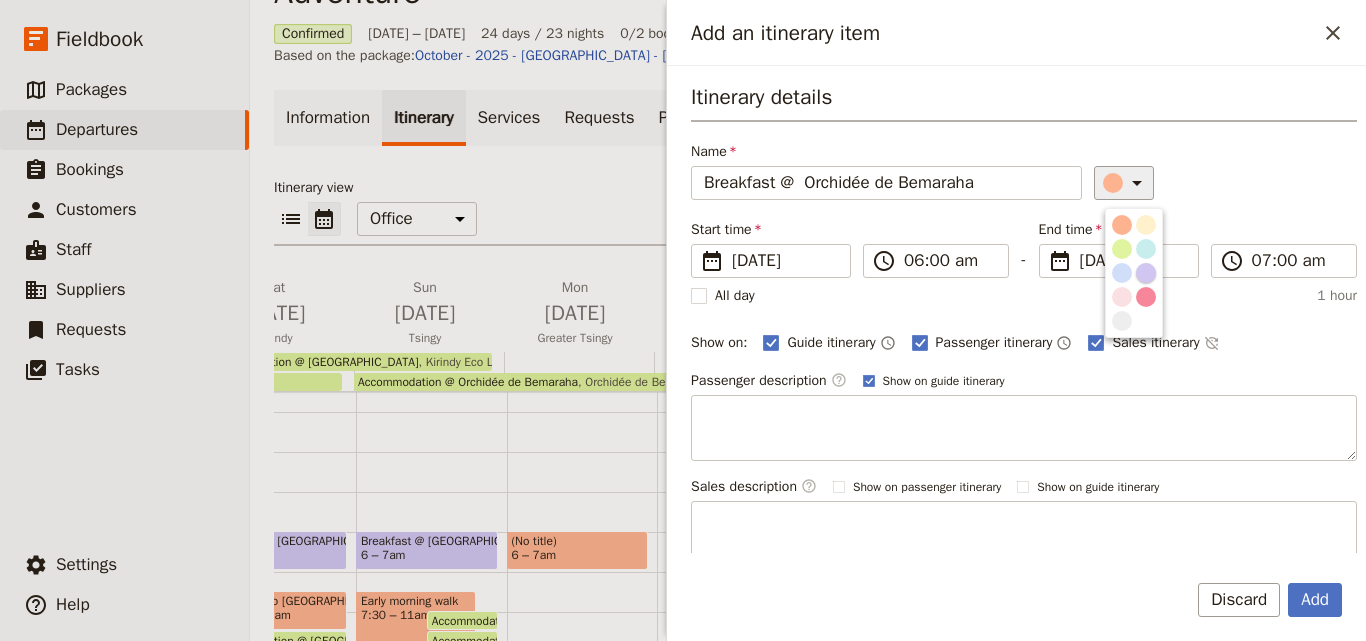 click at bounding box center (1146, 273) 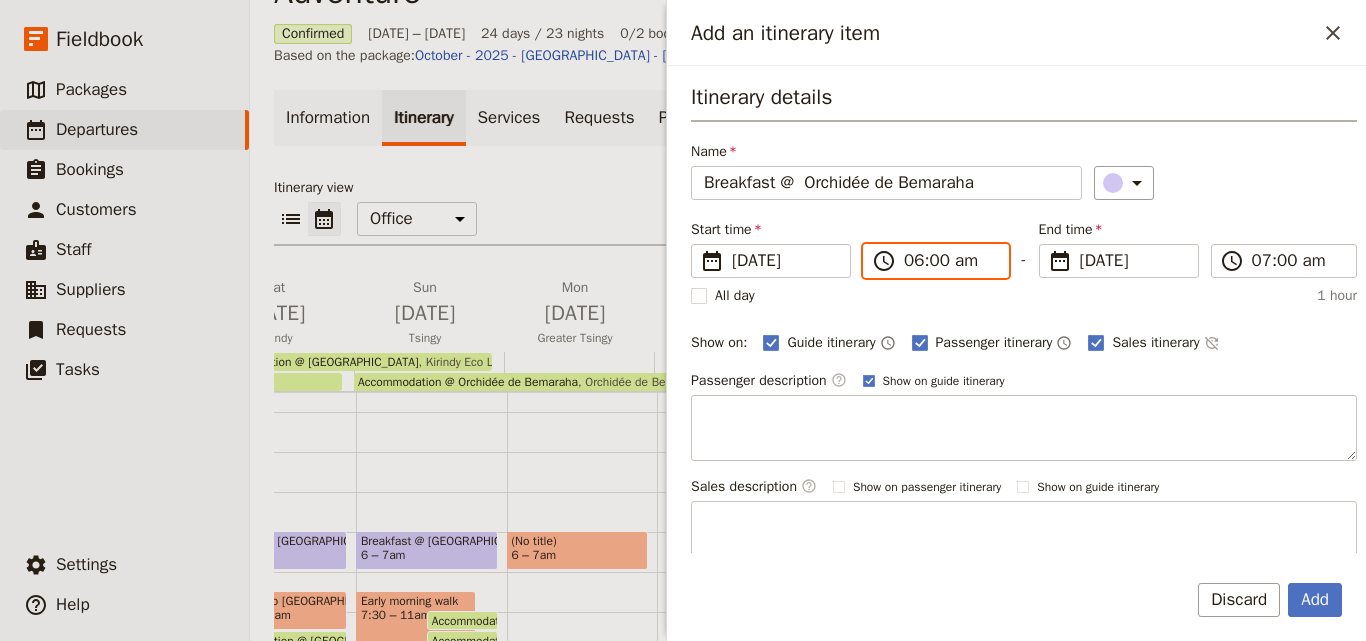 click on "06:00 am" at bounding box center (950, 261) 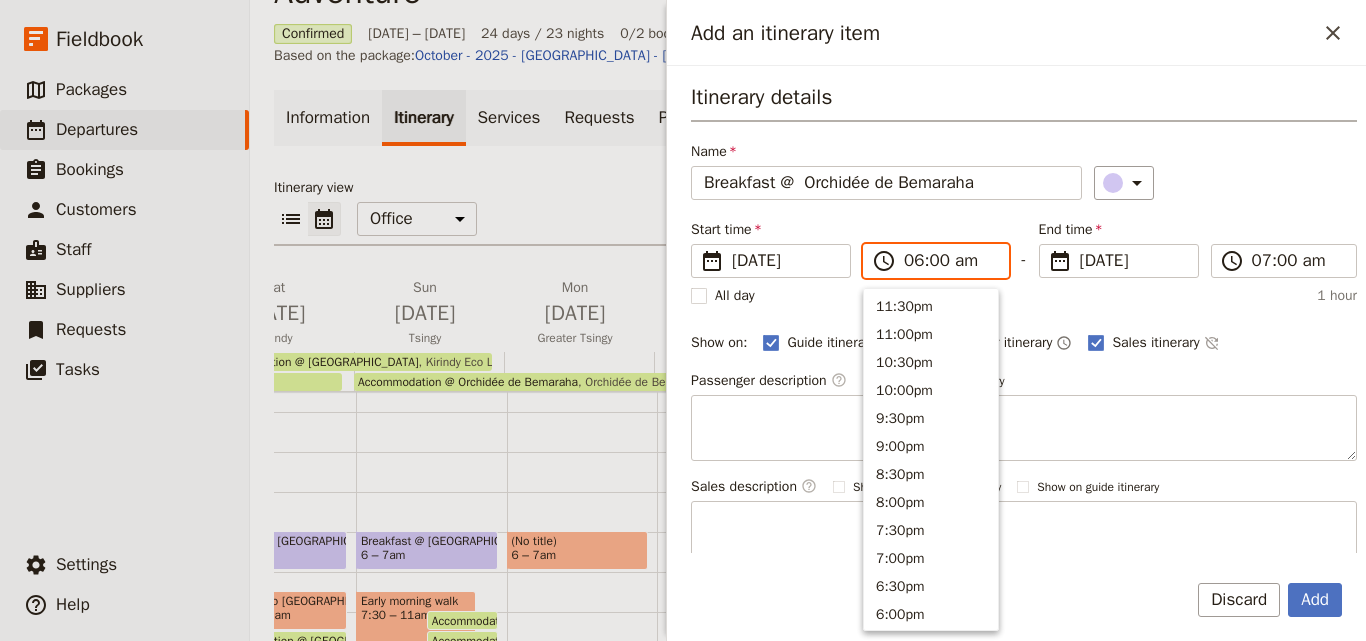 scroll, scrollTop: 984, scrollLeft: 0, axis: vertical 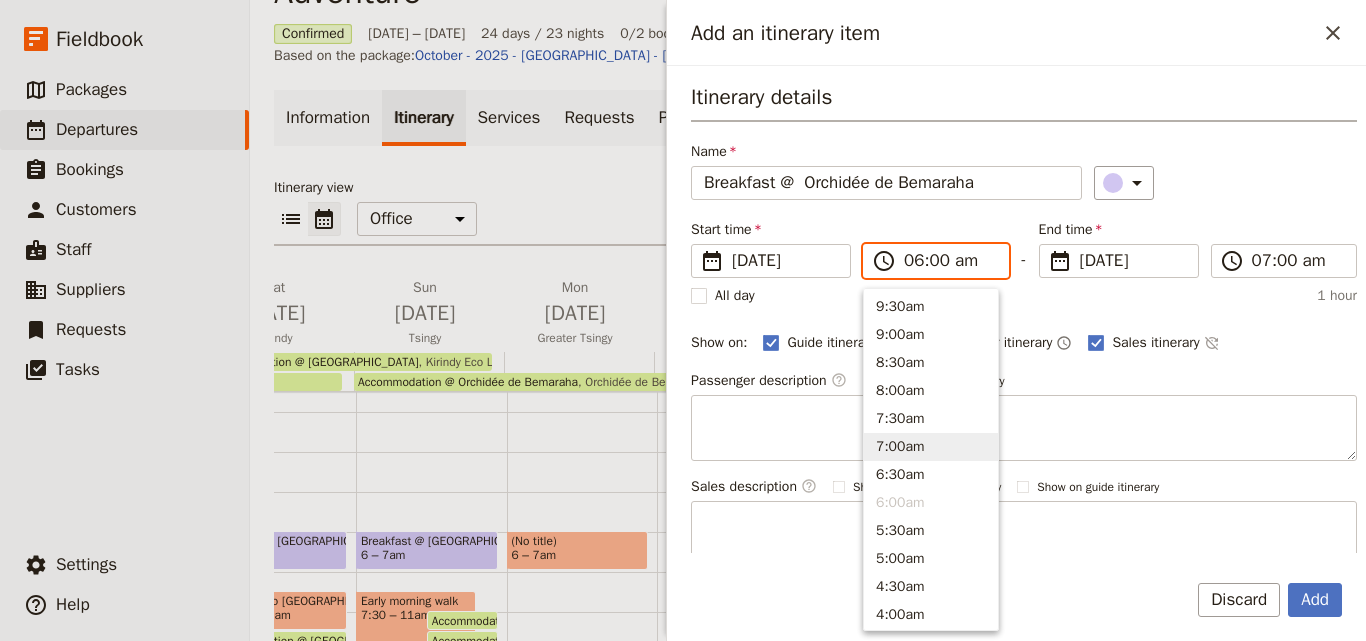 click on "7:00am" at bounding box center (931, 447) 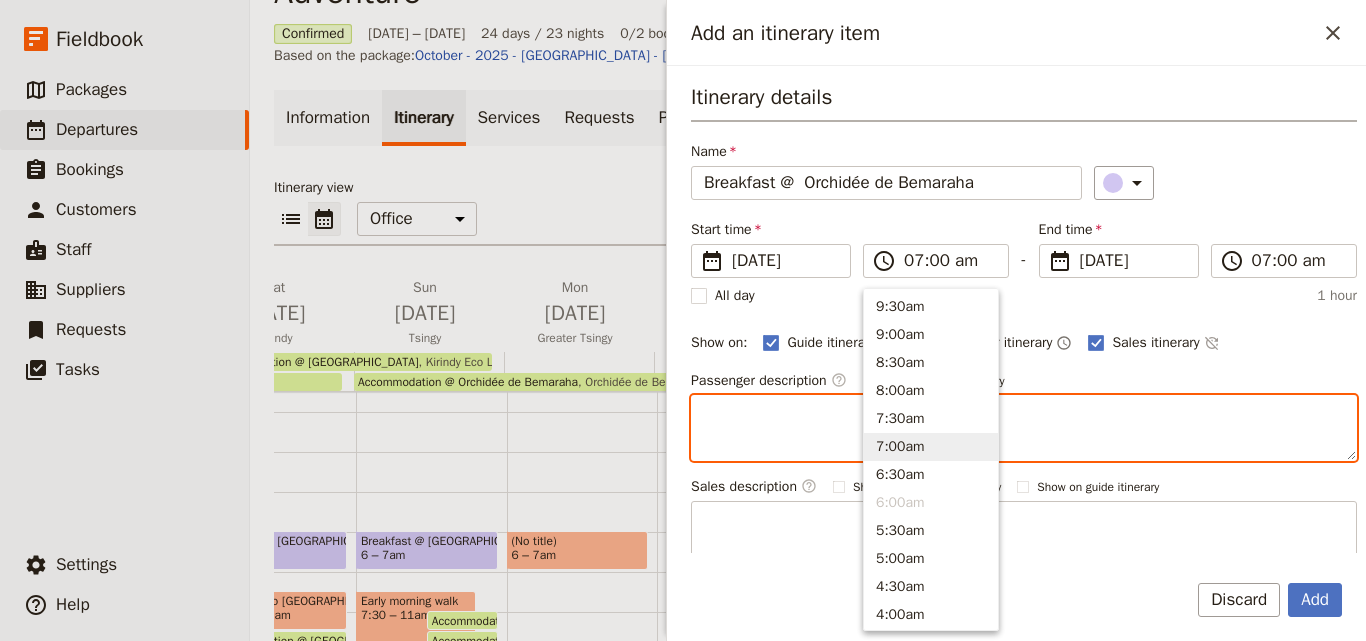 click at bounding box center (1024, 428) 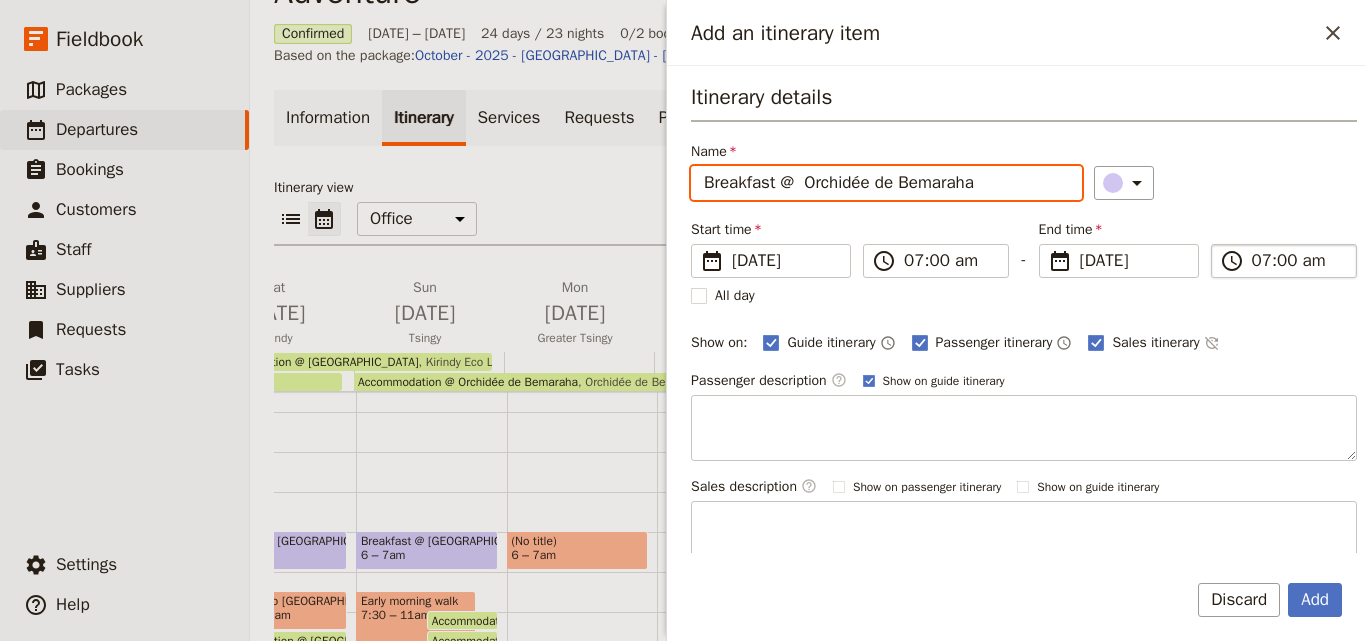 click on "07:00 am" at bounding box center (1298, 261) 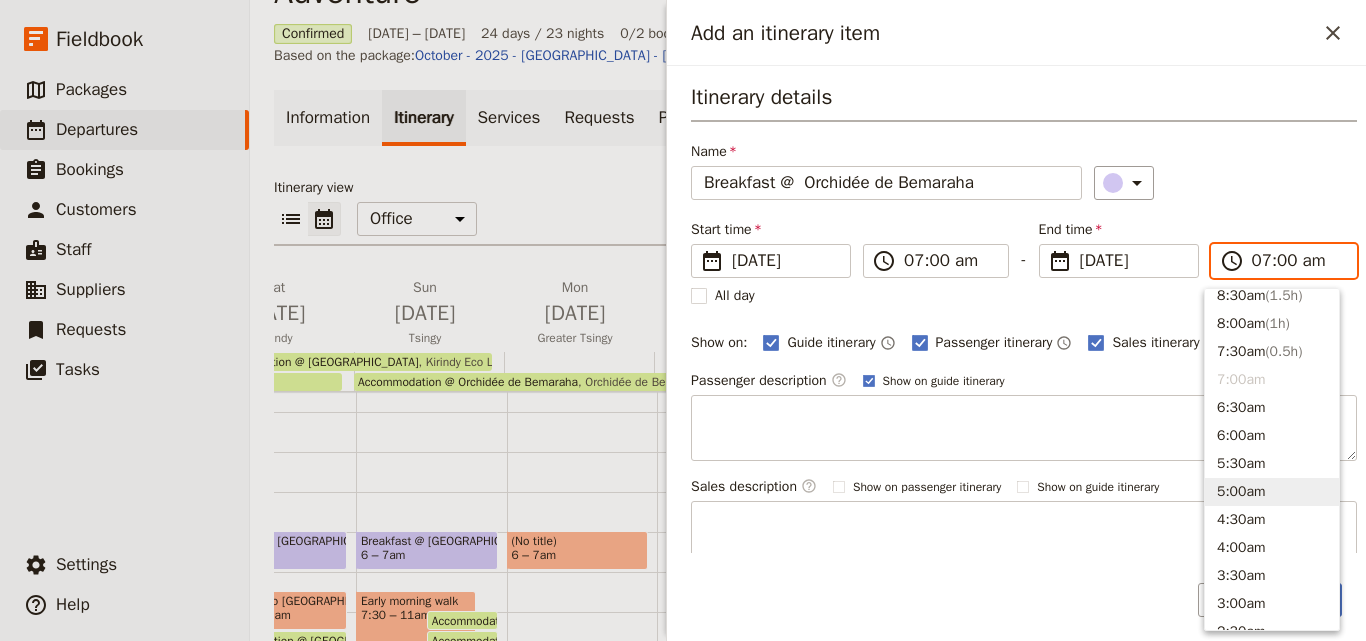 scroll, scrollTop: 728, scrollLeft: 0, axis: vertical 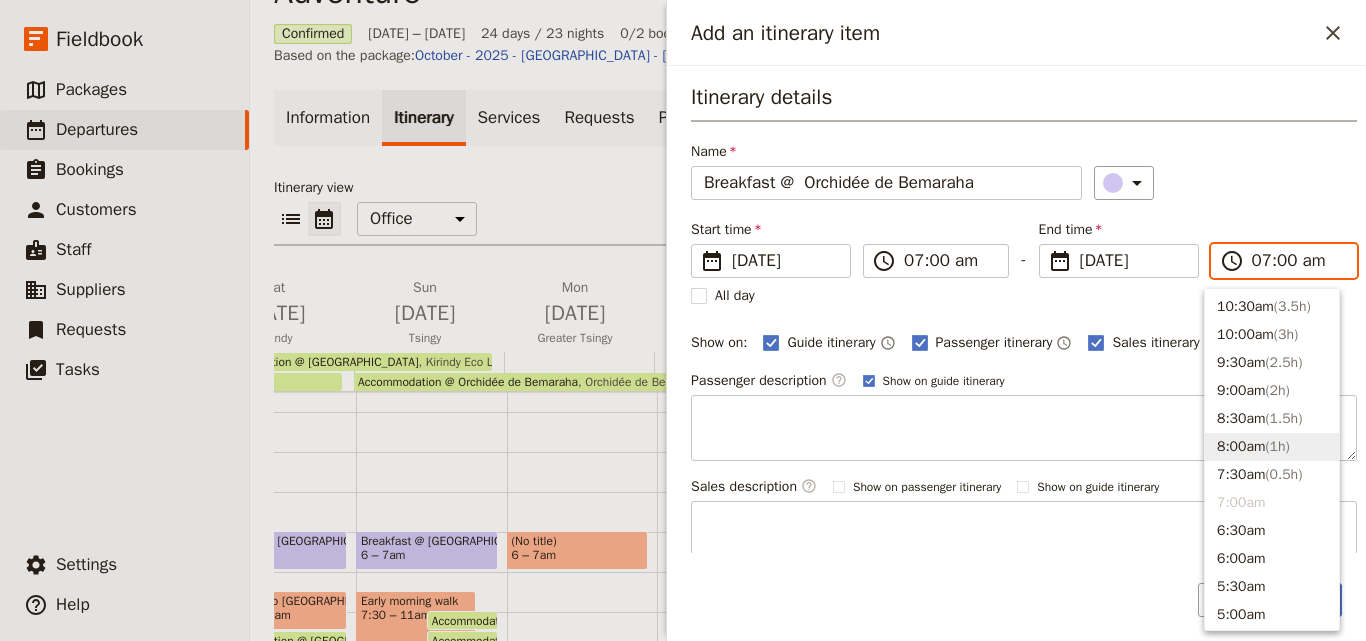 click on "8:00am  ( 1h )" at bounding box center [1272, 447] 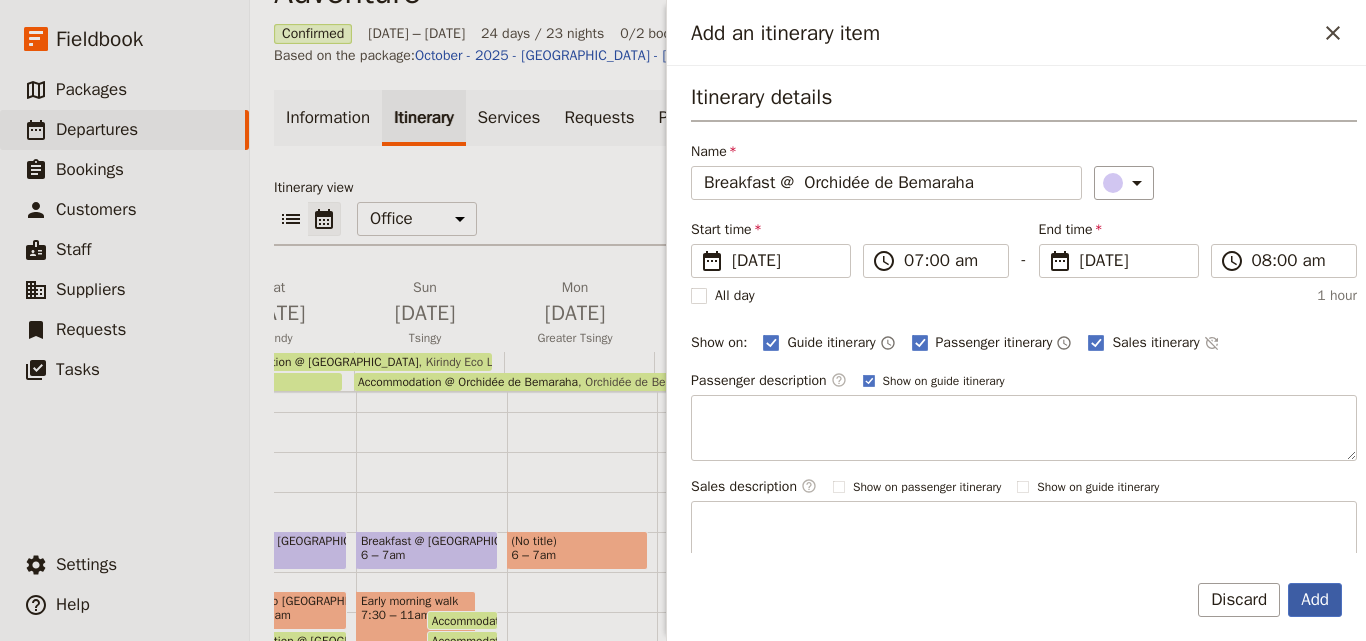 click on "Add" at bounding box center [1315, 600] 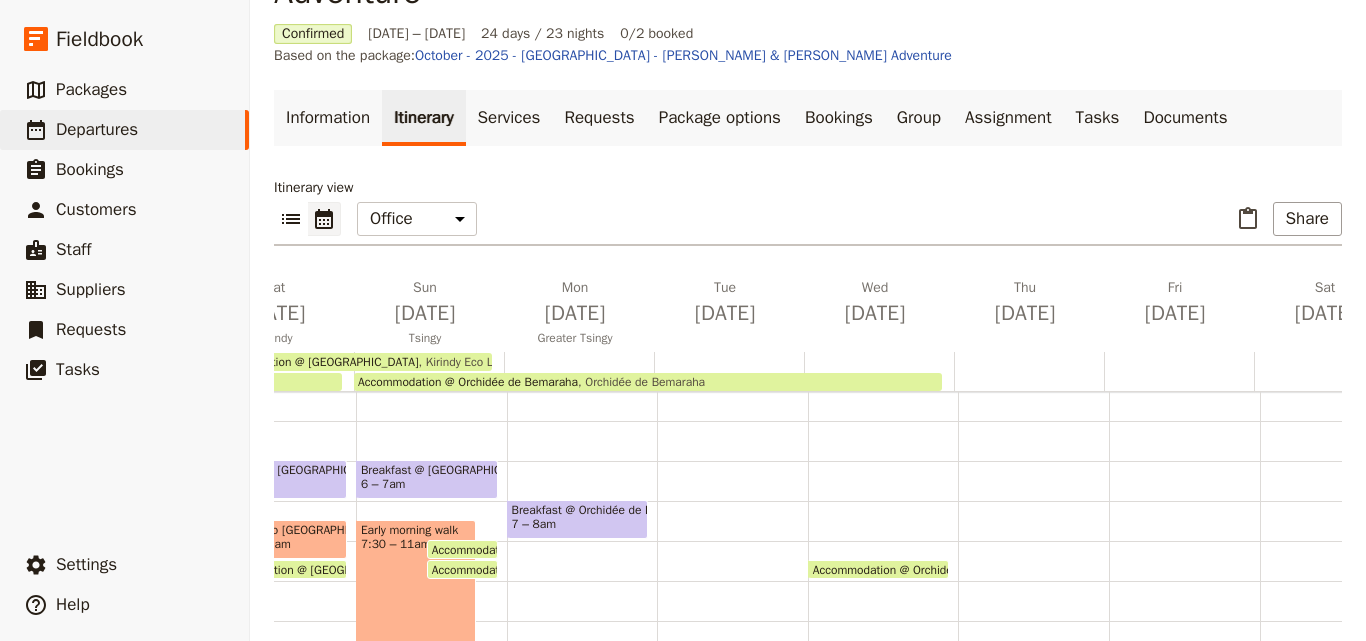 scroll, scrollTop: 300, scrollLeft: 0, axis: vertical 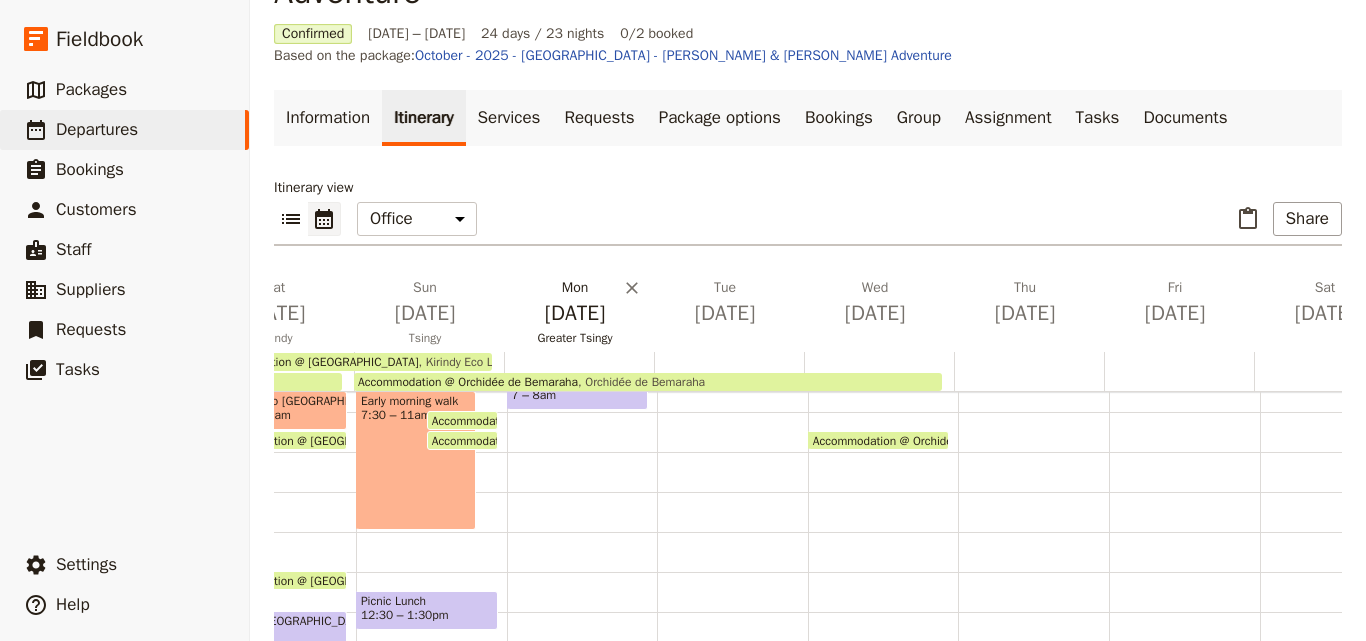 click on "Greater Tsingy" at bounding box center (575, 338) 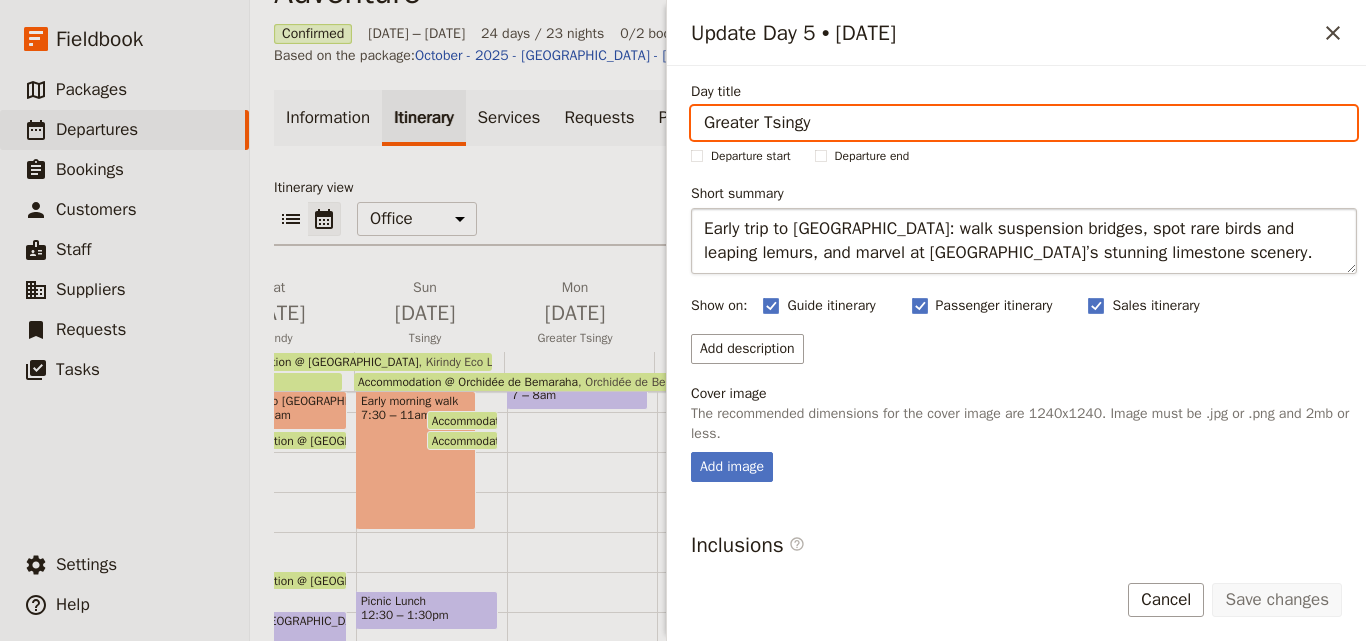 scroll, scrollTop: 227, scrollLeft: 0, axis: vertical 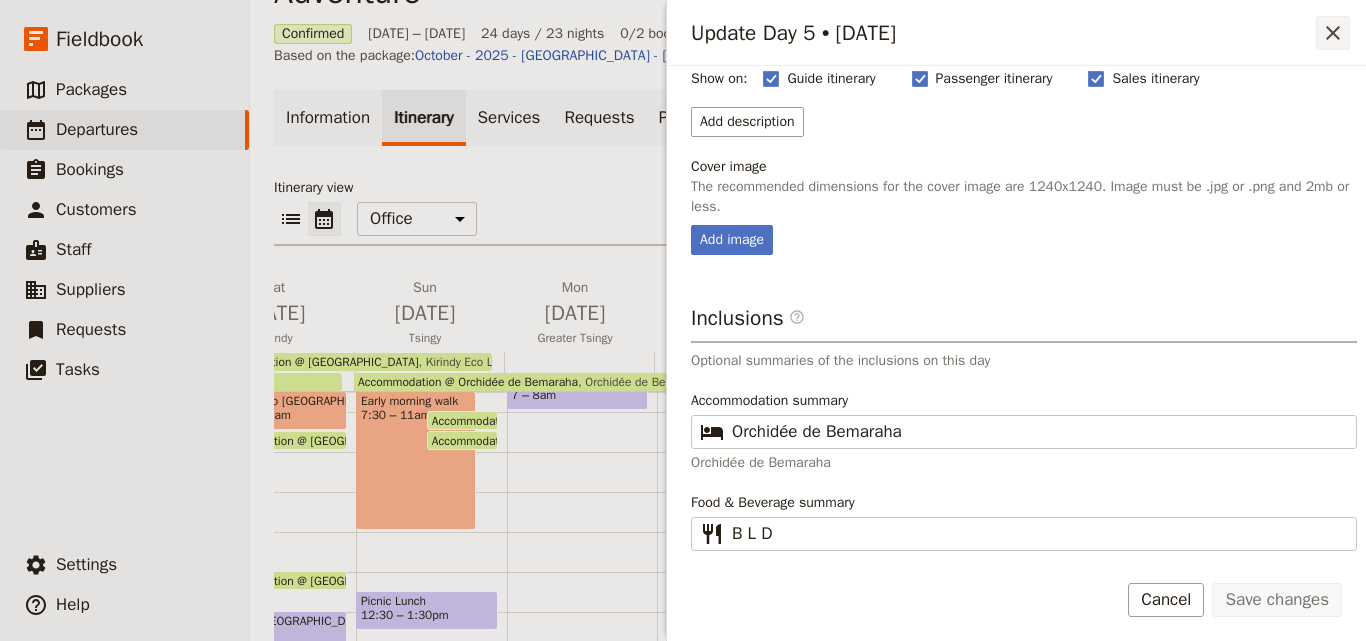 click on "​" at bounding box center [1333, 33] 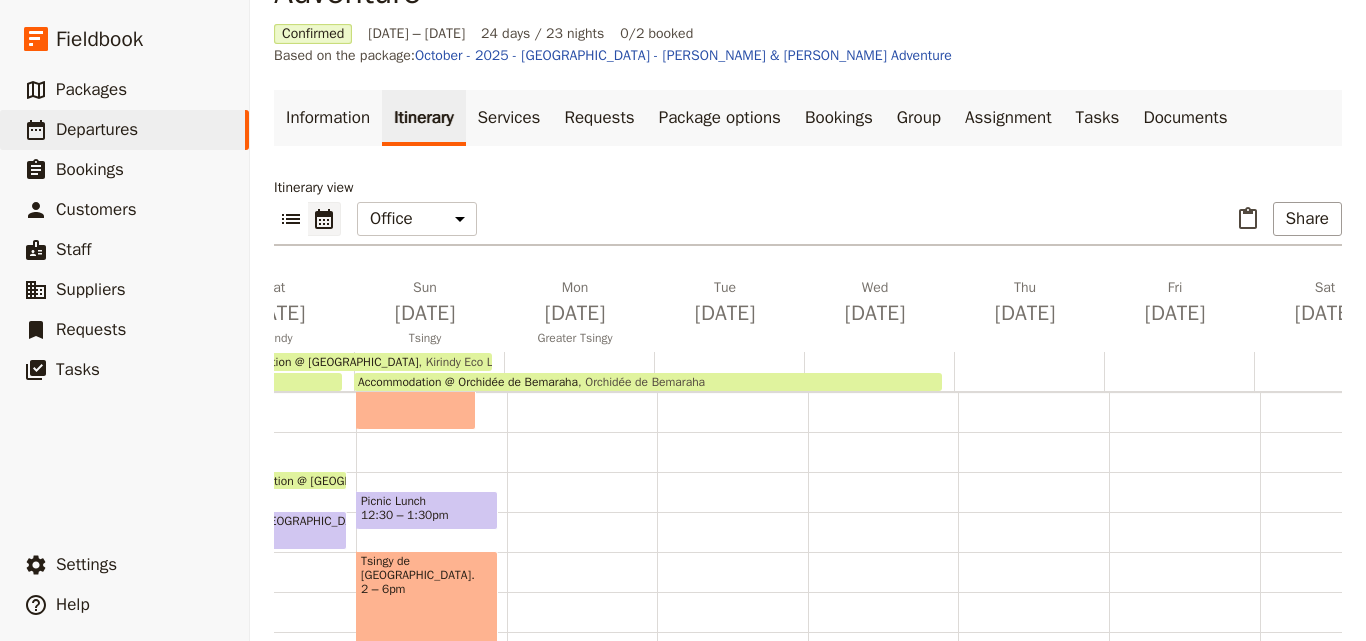 scroll, scrollTop: 509, scrollLeft: 0, axis: vertical 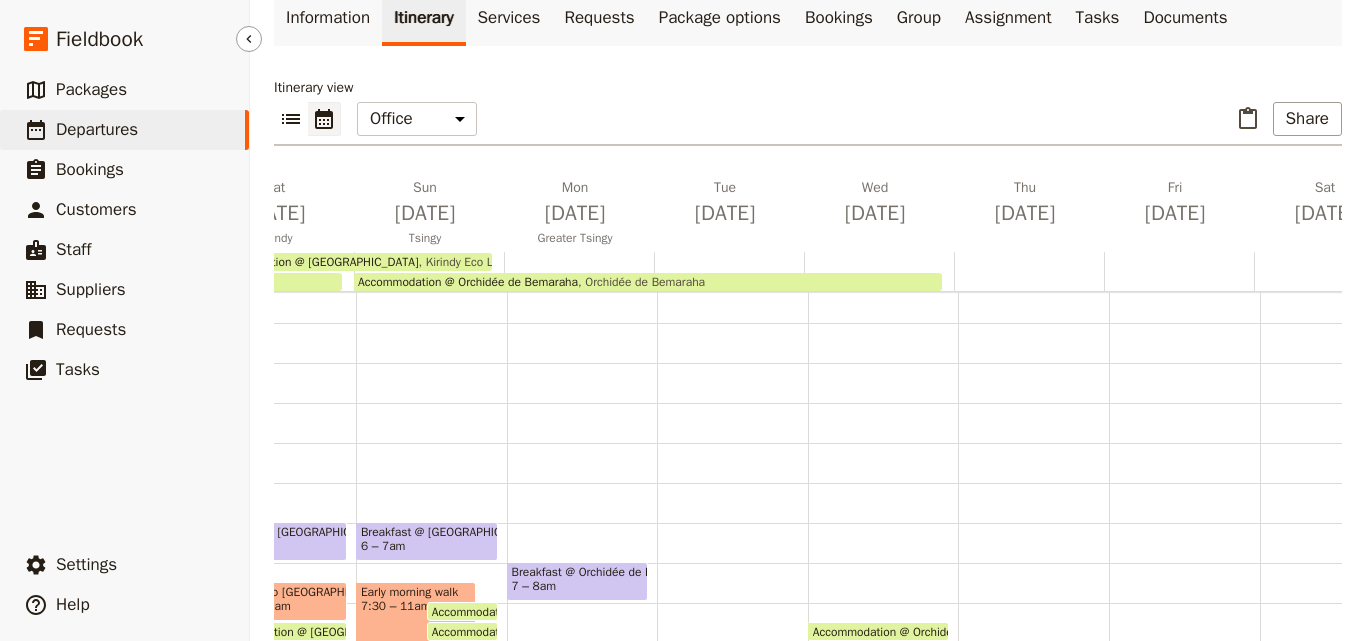 type 